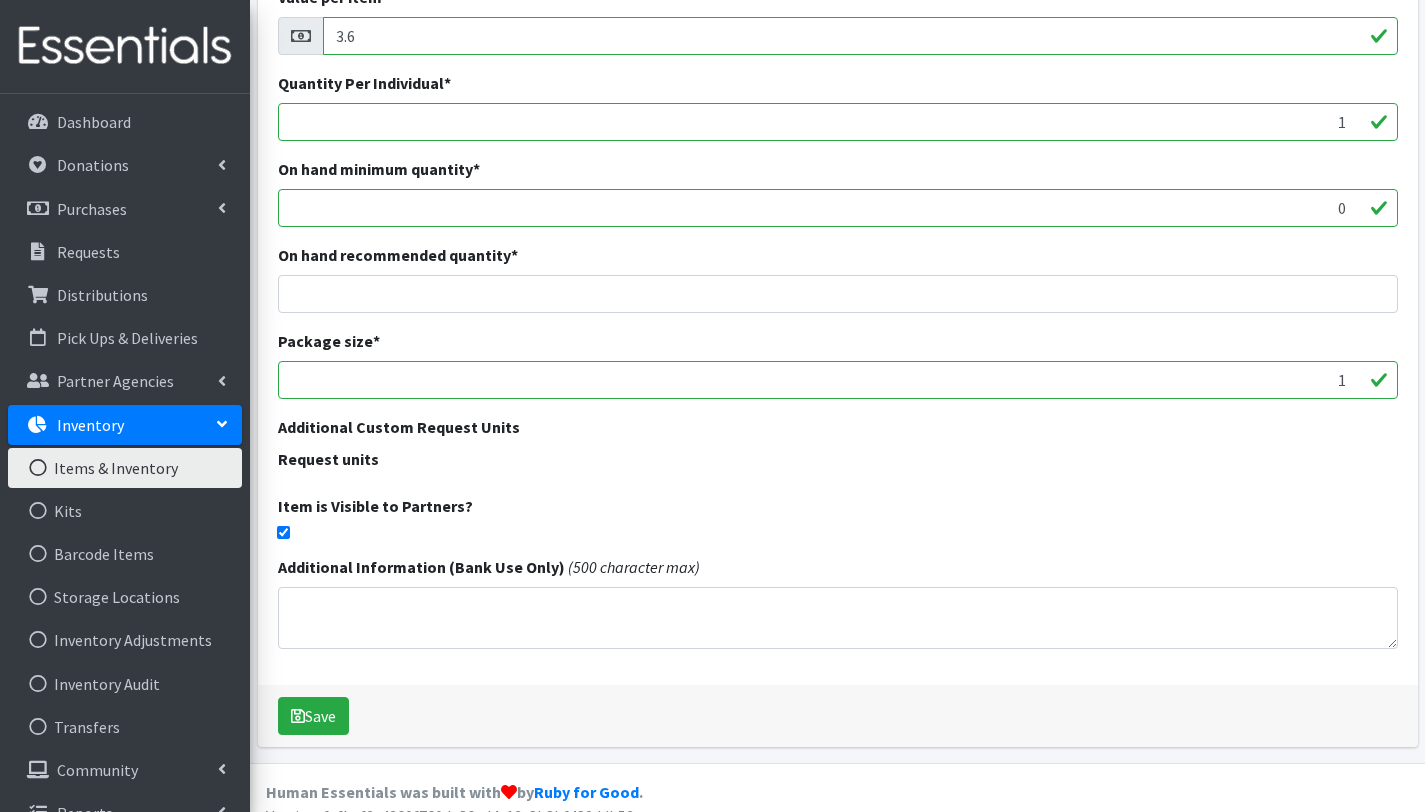 scroll, scrollTop: 473, scrollLeft: 0, axis: vertical 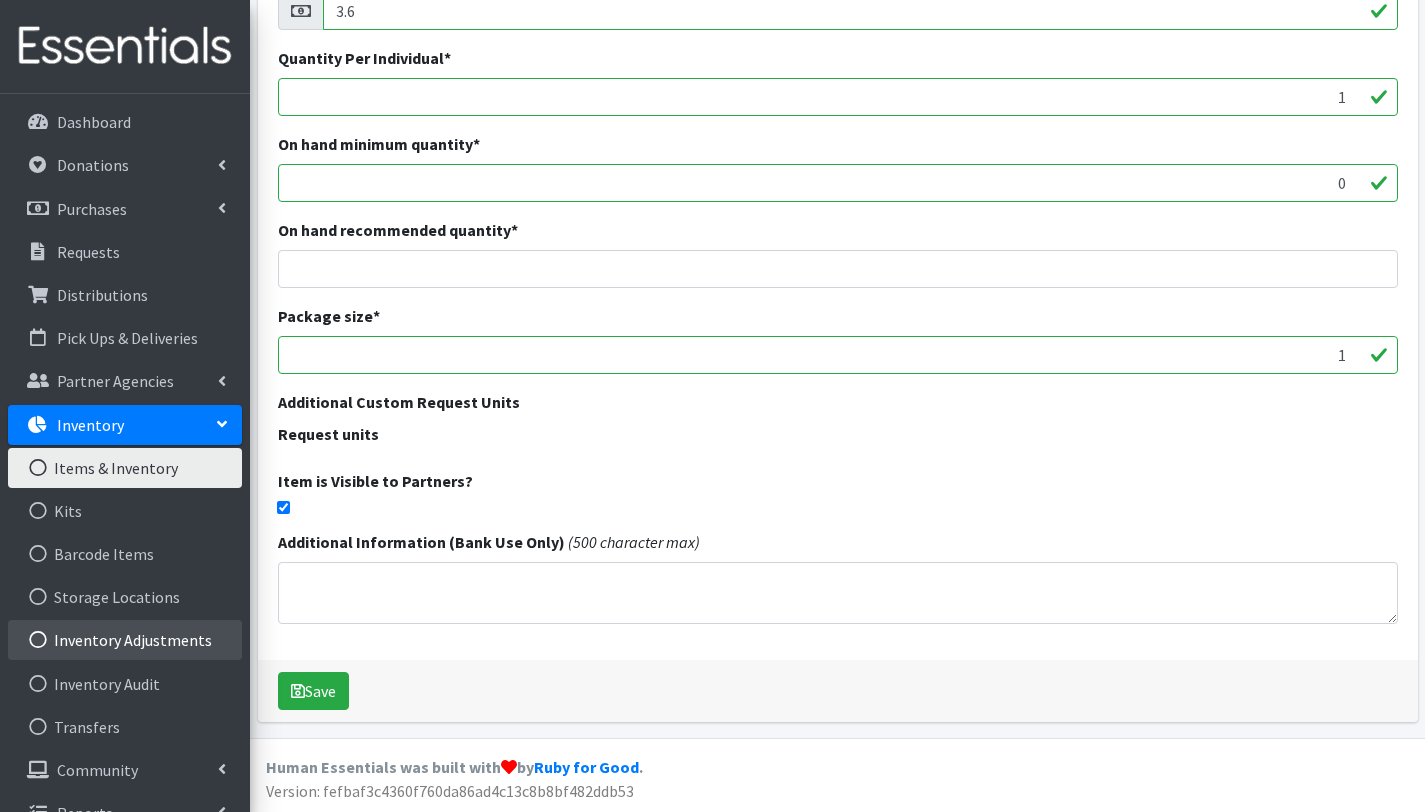 click on "Inventory Adjustments" at bounding box center (125, 640) 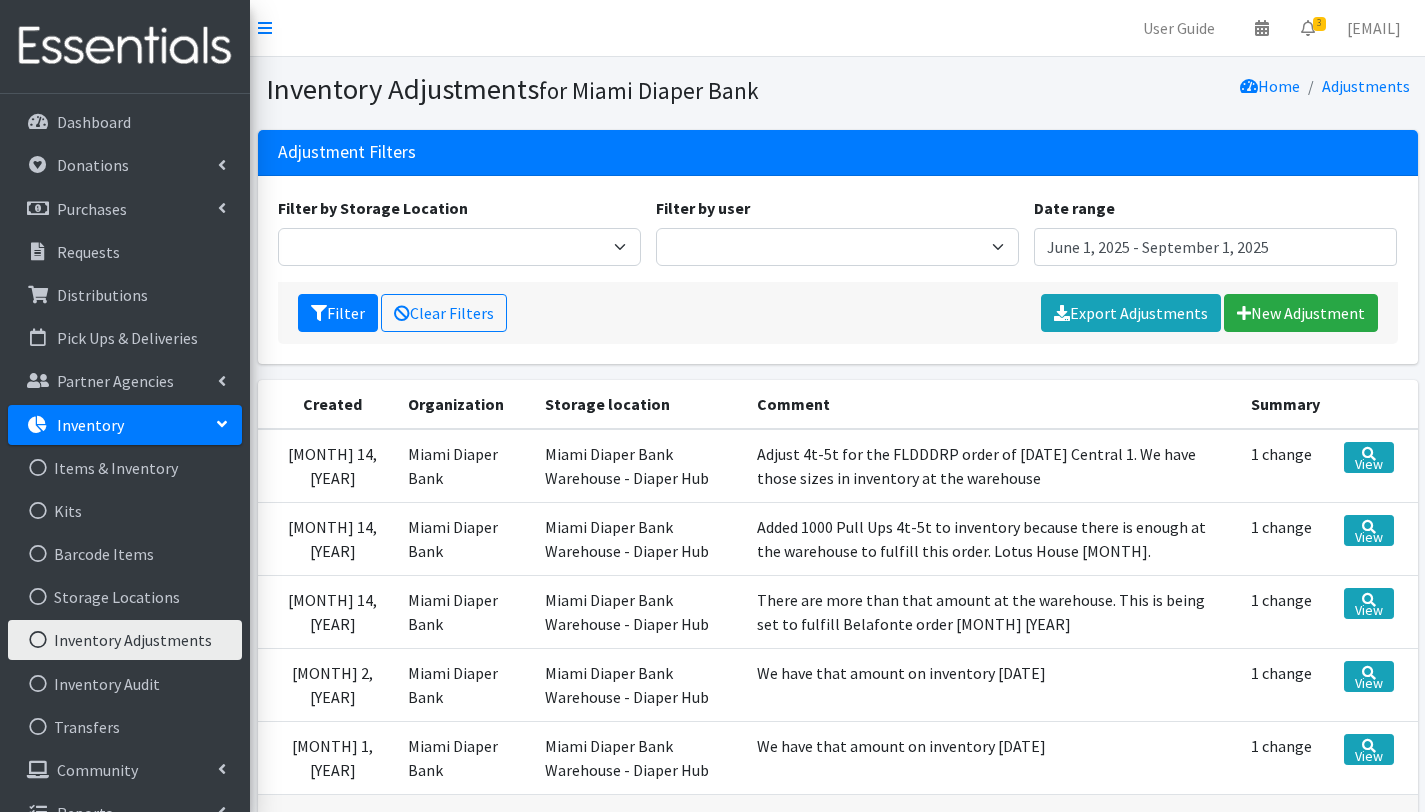 scroll, scrollTop: 0, scrollLeft: 0, axis: both 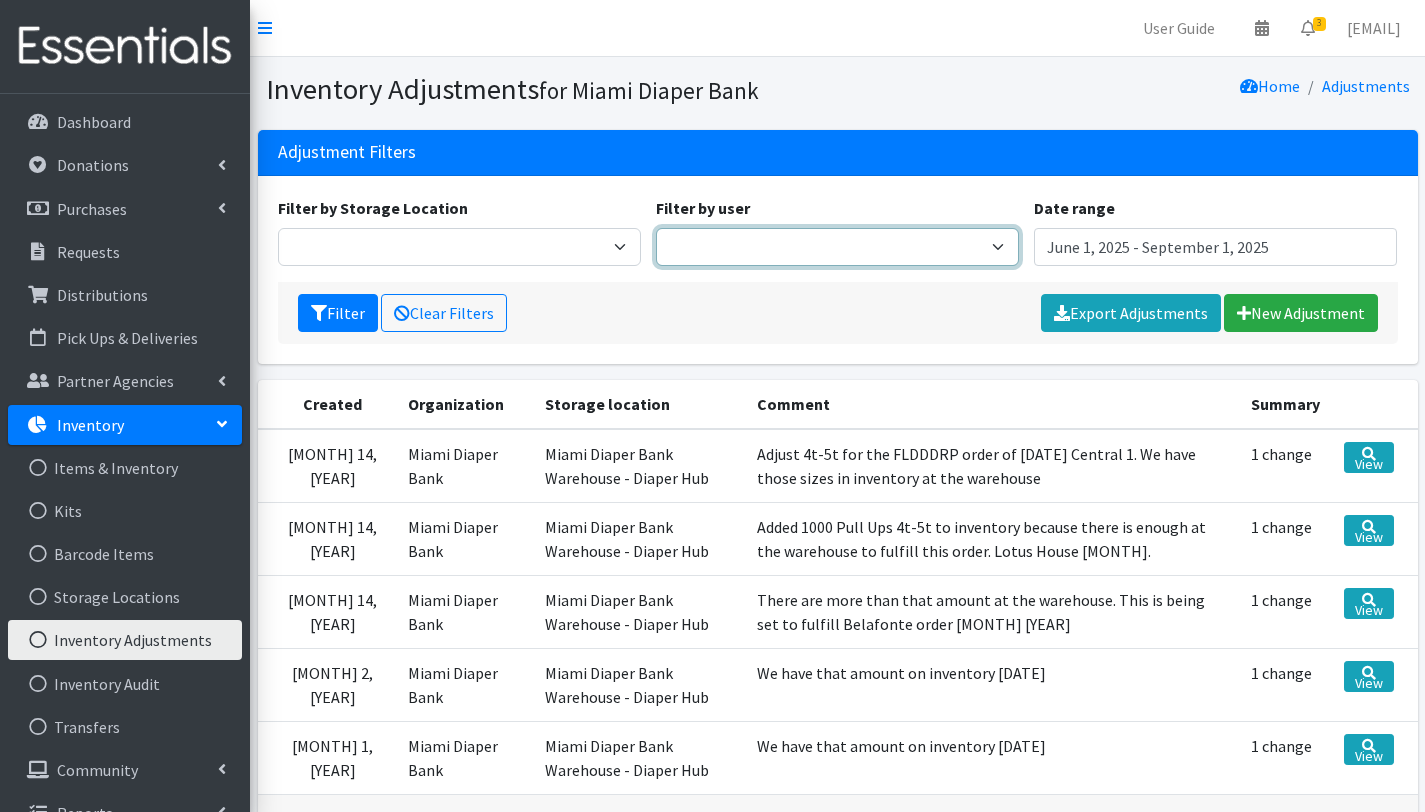 click on "Executive Director
diapers@miamidiaperbank.com
Program Coordinator
Mobile/Warehouse Coordinator" at bounding box center (837, 247) 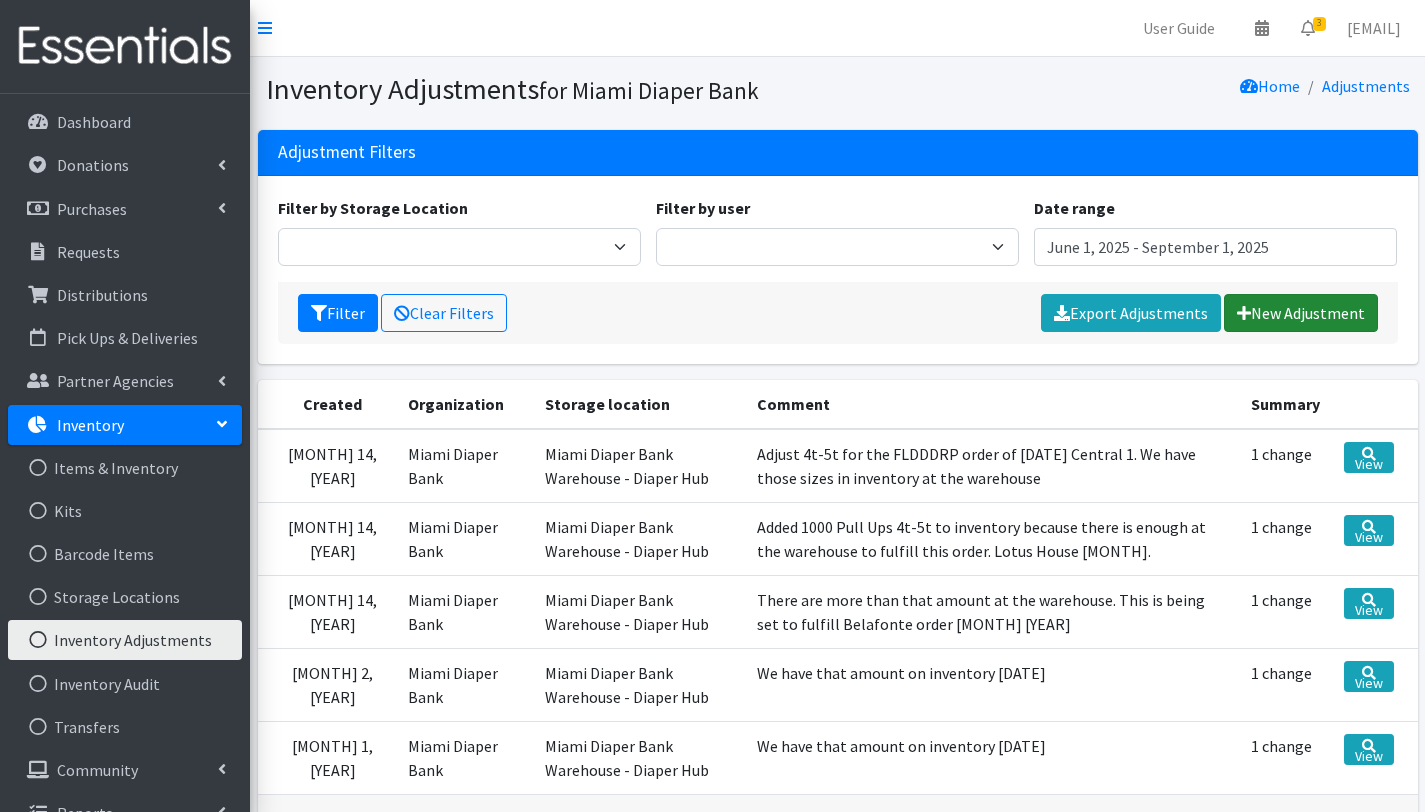 click on "New Adjustment" at bounding box center [1301, 313] 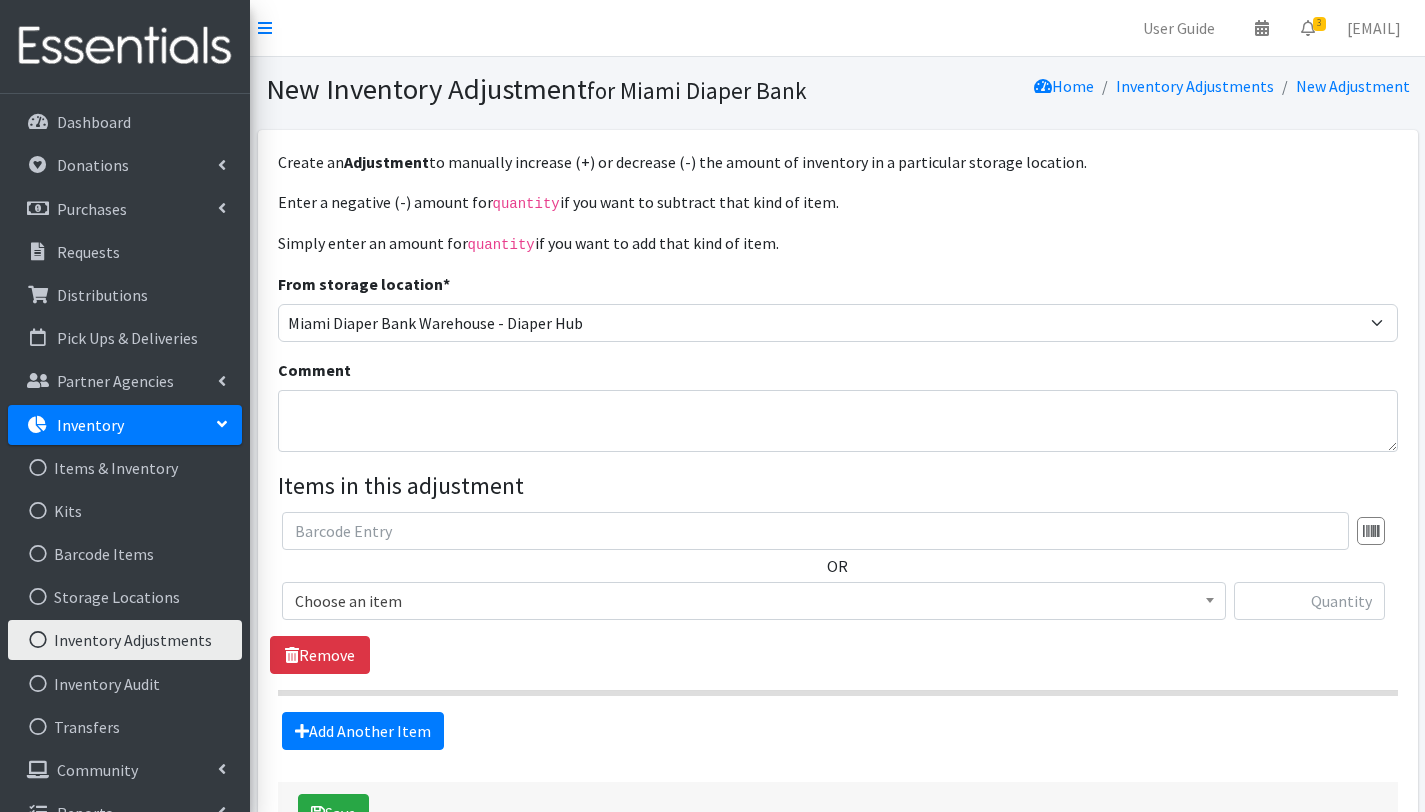 scroll, scrollTop: 0, scrollLeft: 0, axis: both 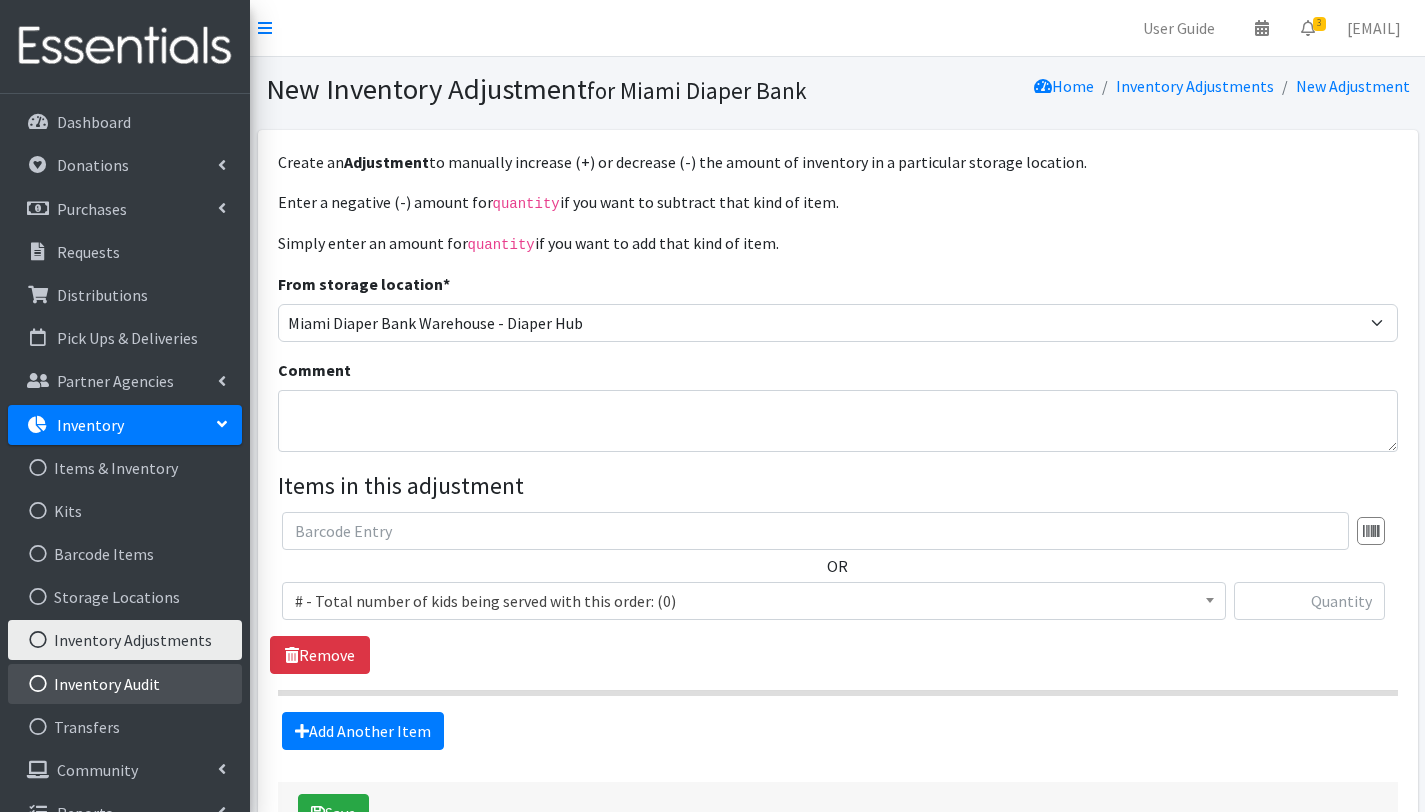 click on "Inventory Audit" at bounding box center [125, 684] 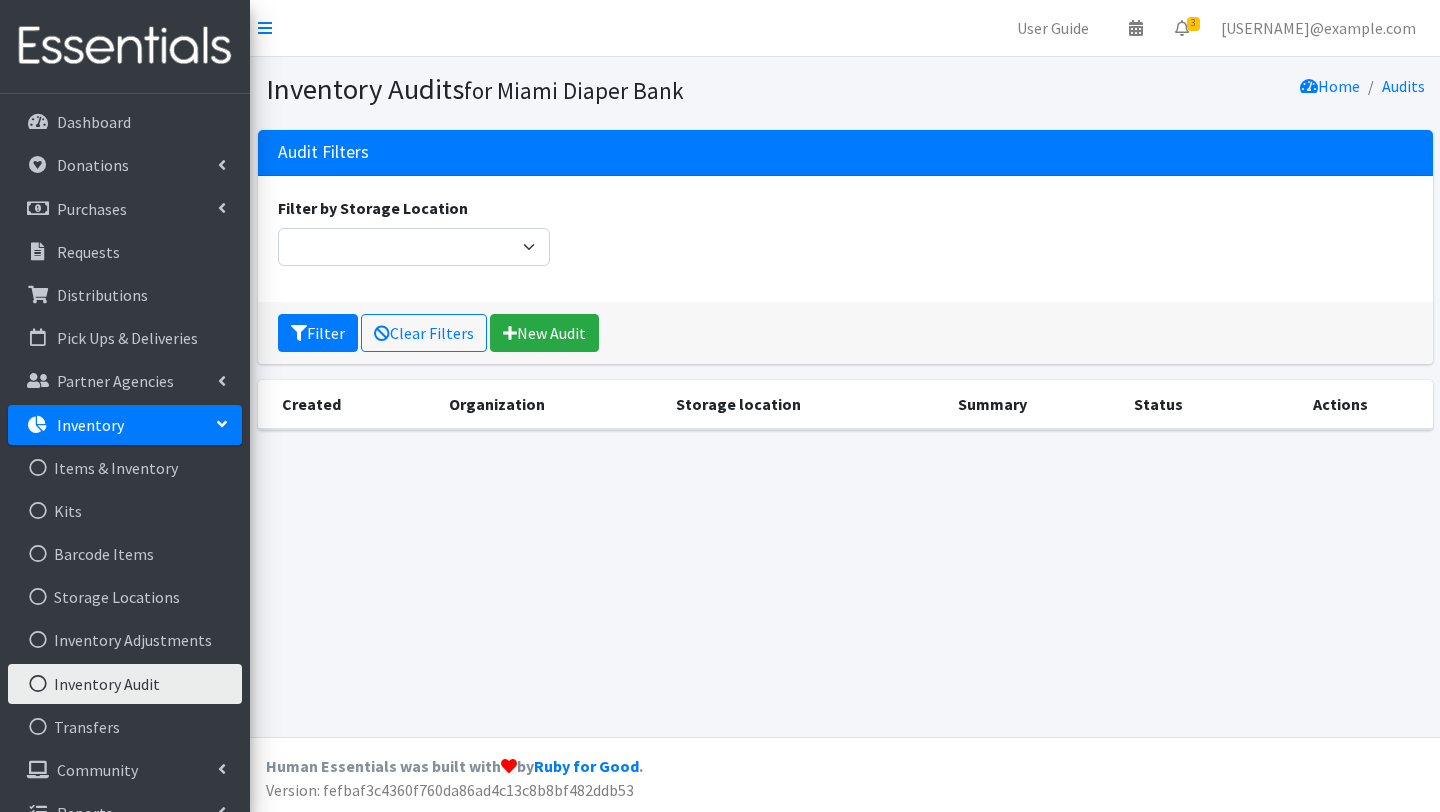 scroll, scrollTop: 0, scrollLeft: 0, axis: both 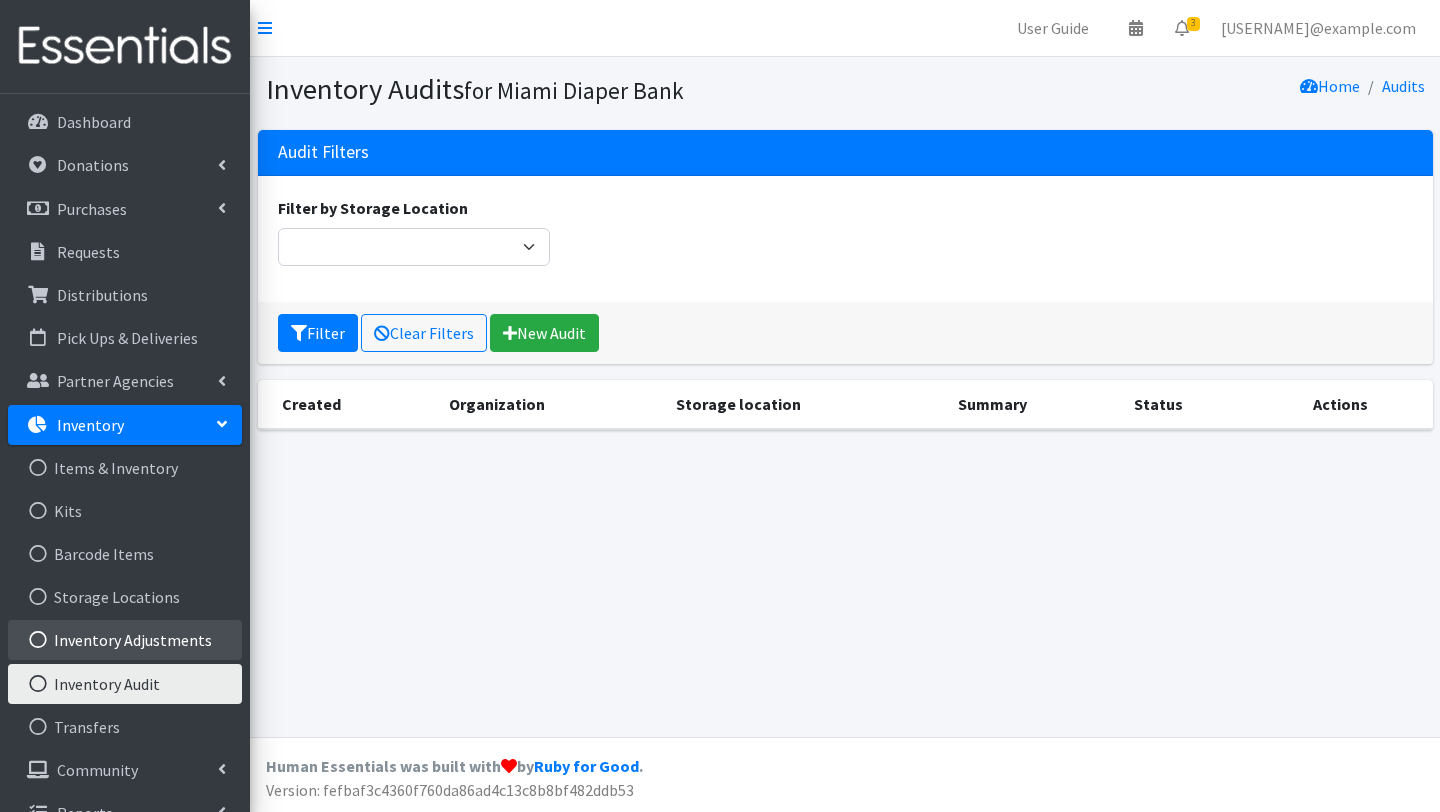 click on "Inventory Adjustments" at bounding box center [125, 640] 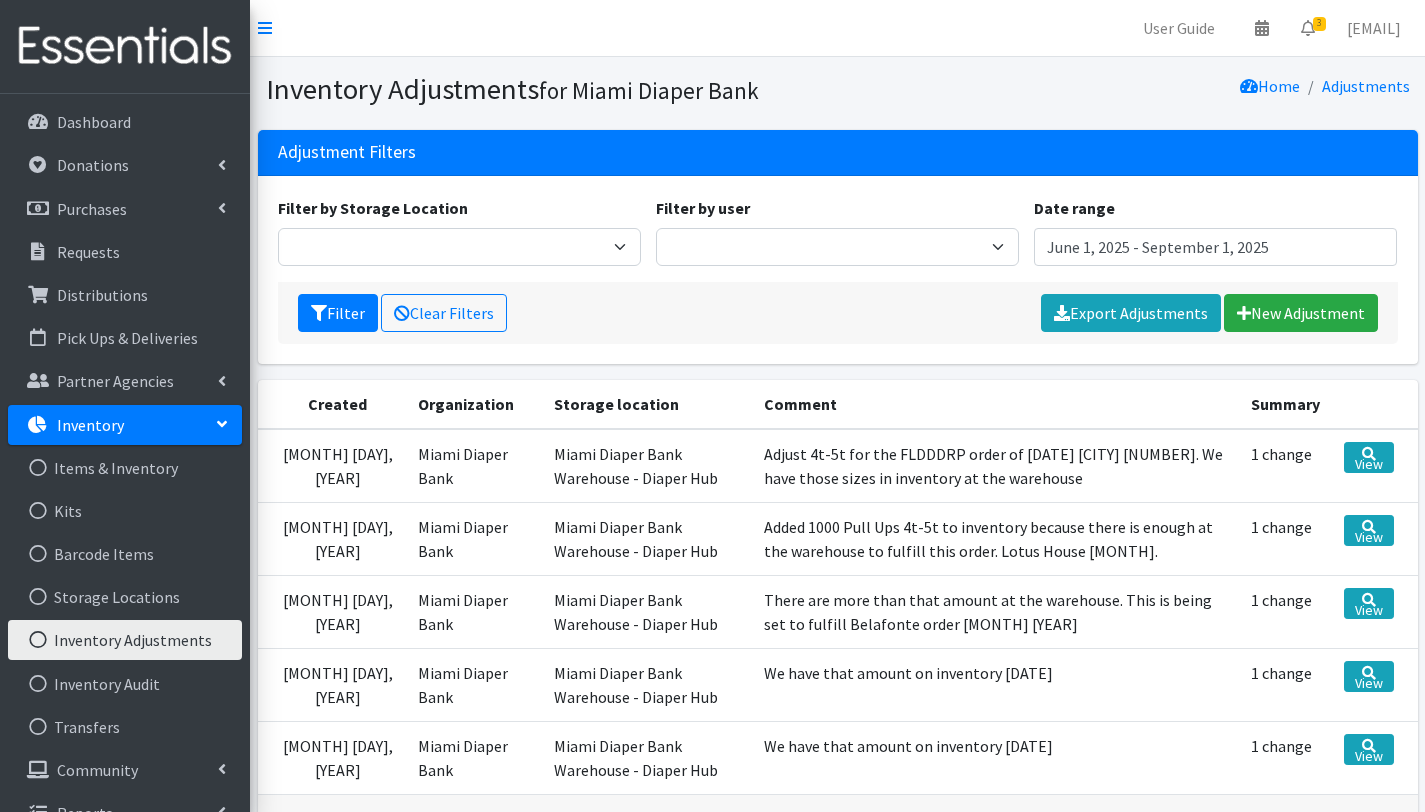 scroll, scrollTop: 0, scrollLeft: 0, axis: both 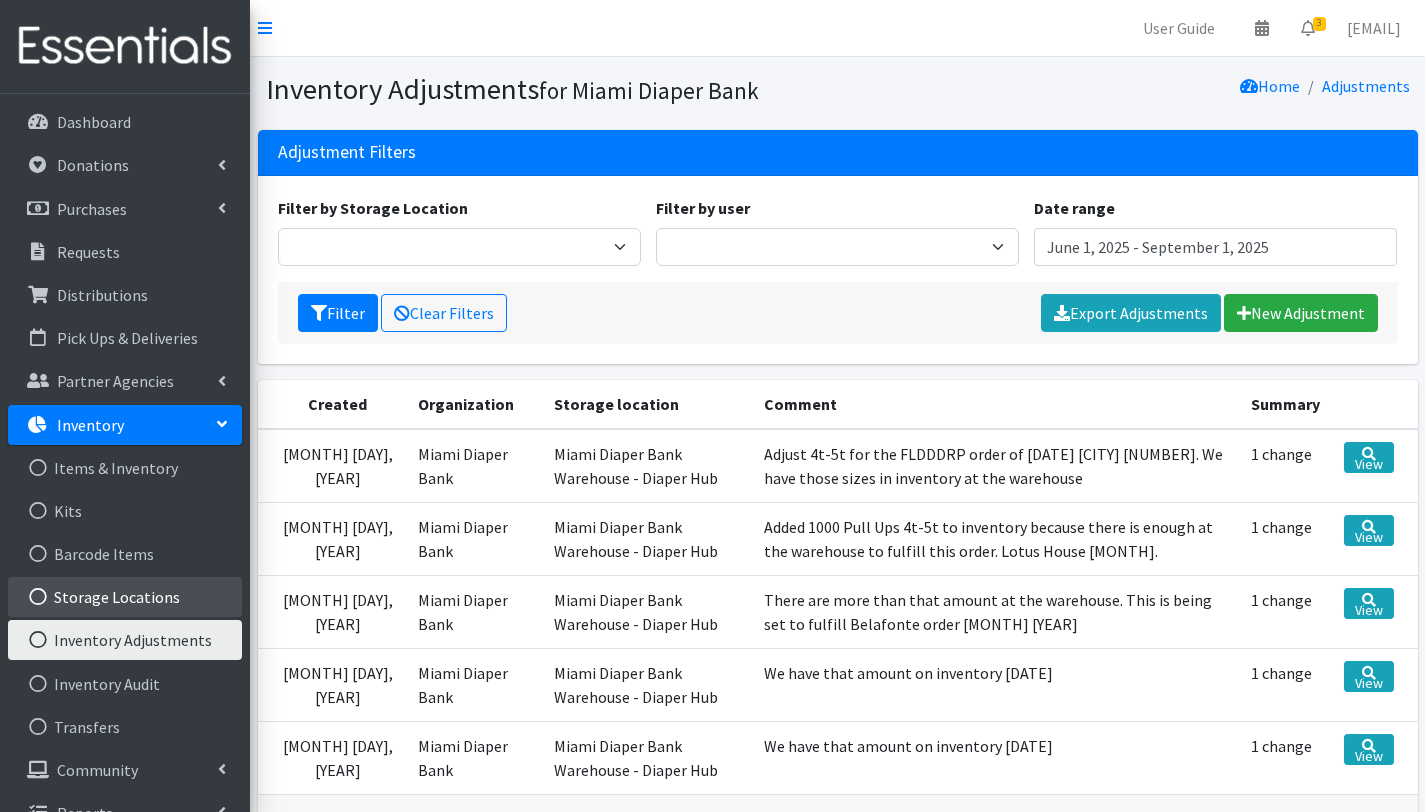 click on "Storage Locations" at bounding box center (125, 597) 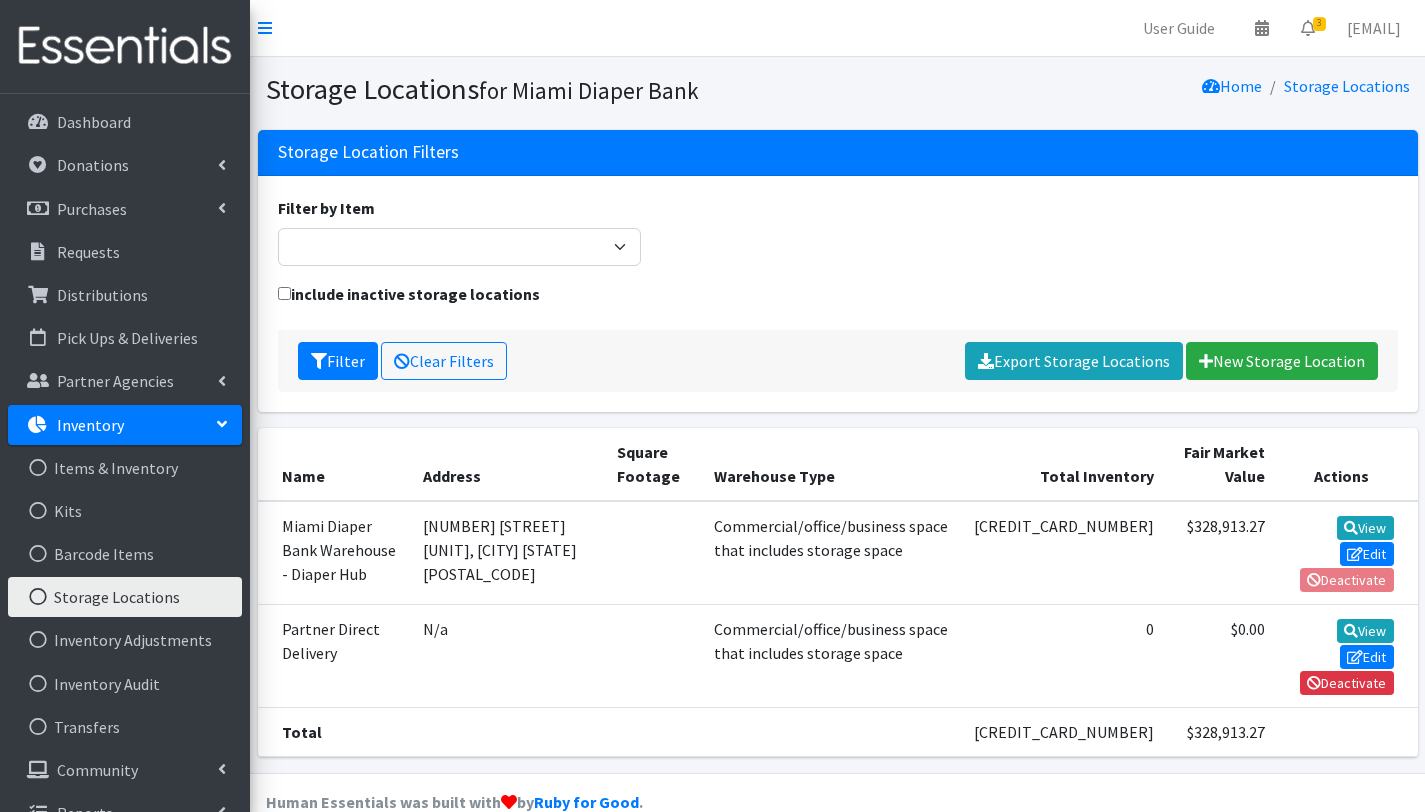 scroll, scrollTop: 0, scrollLeft: 0, axis: both 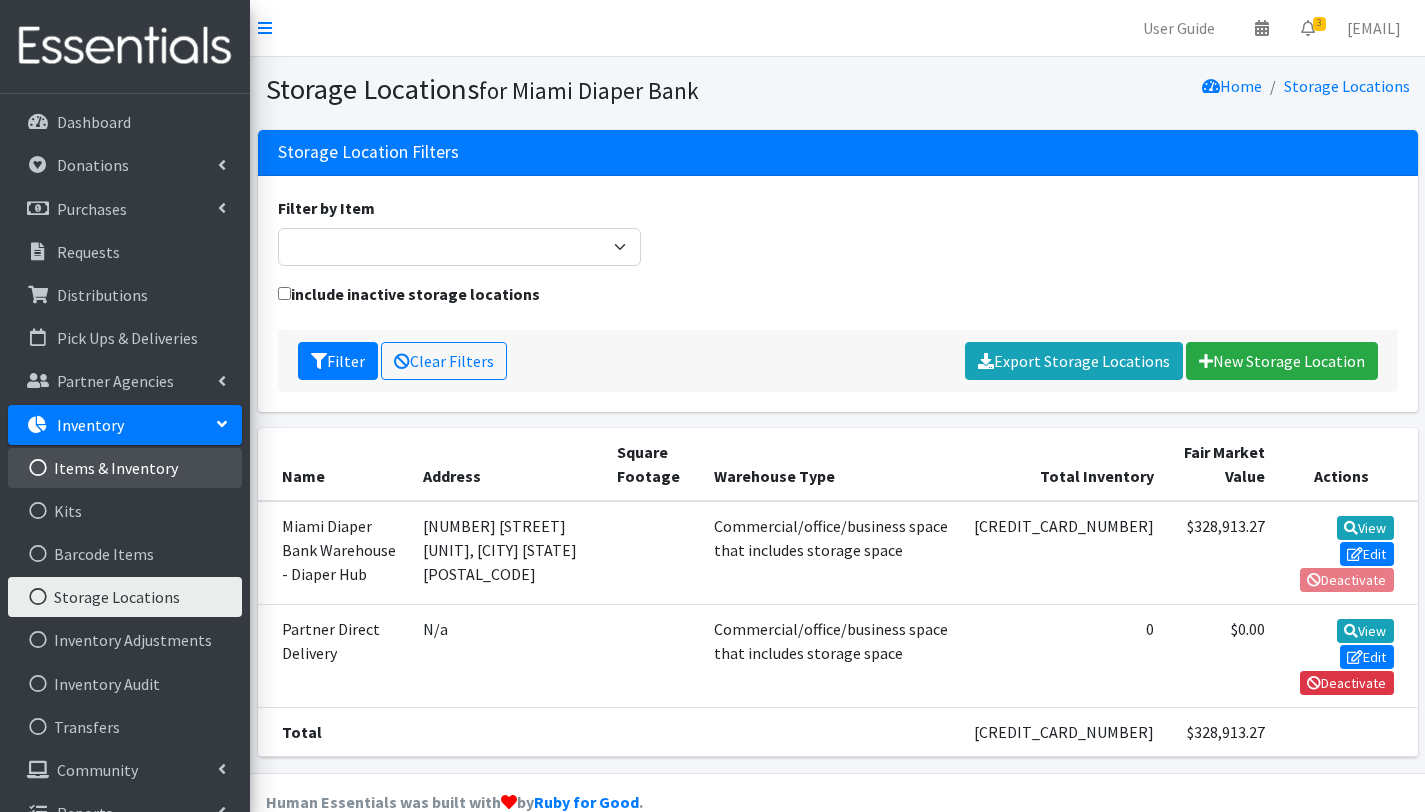click on "Items & Inventory" at bounding box center [125, 468] 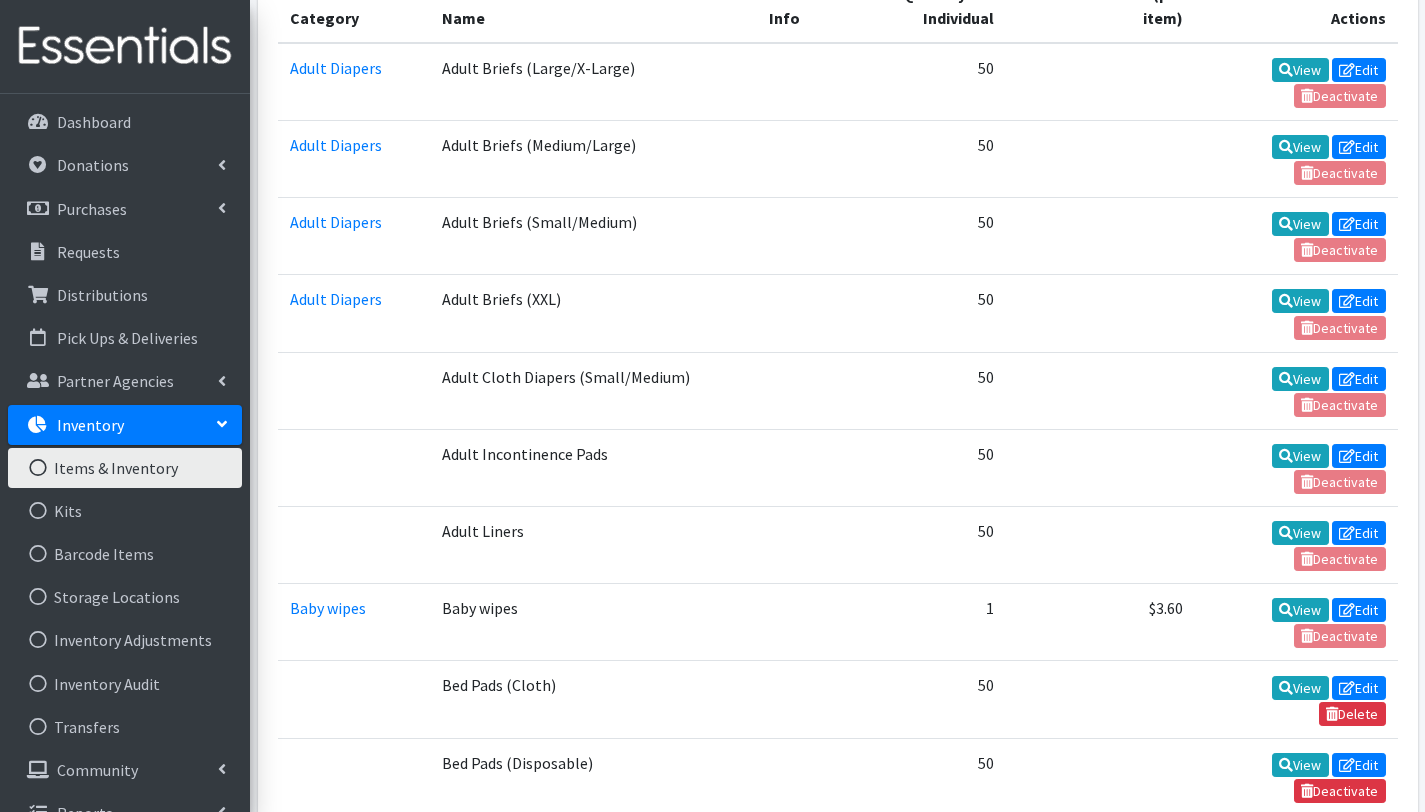 scroll, scrollTop: 591, scrollLeft: 0, axis: vertical 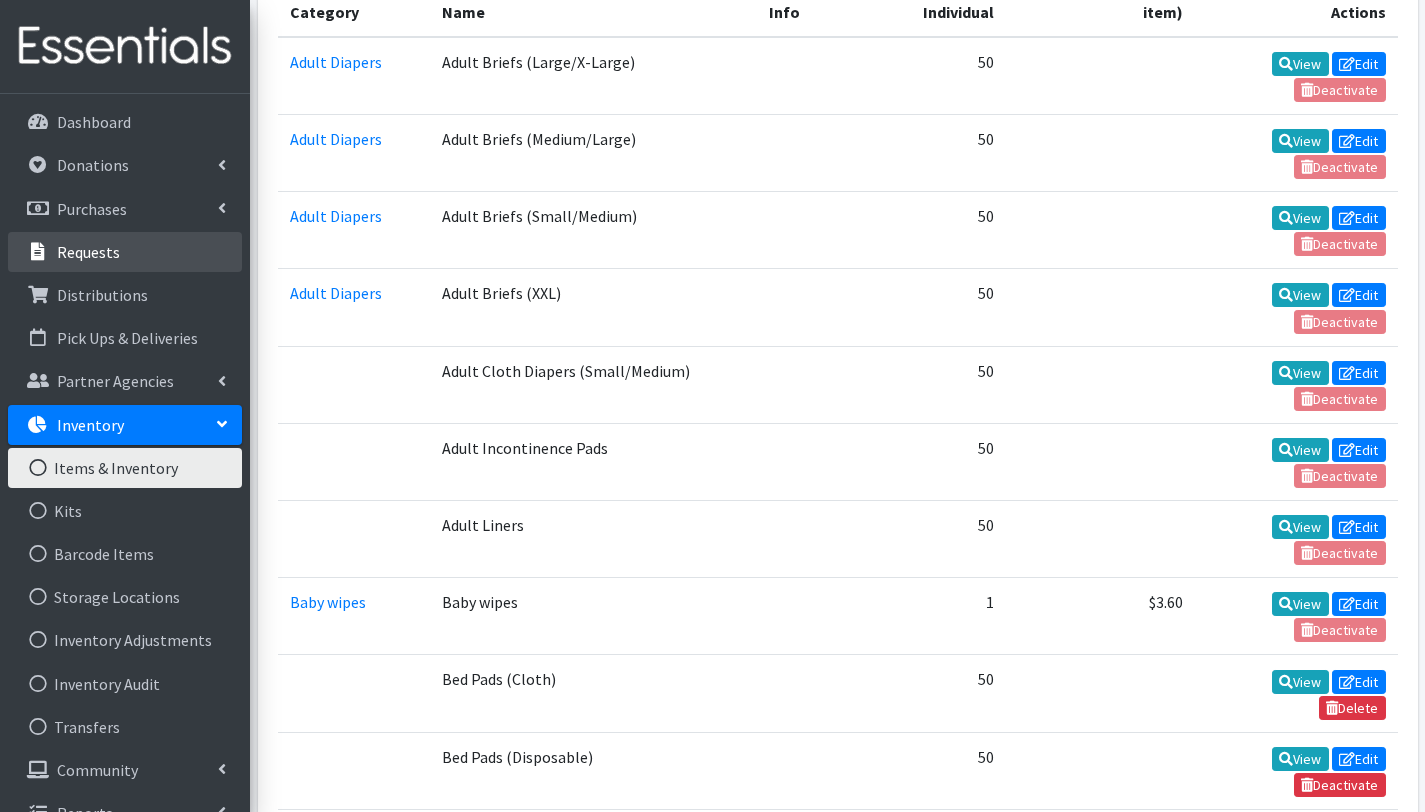 click on "Requests" at bounding box center (88, 252) 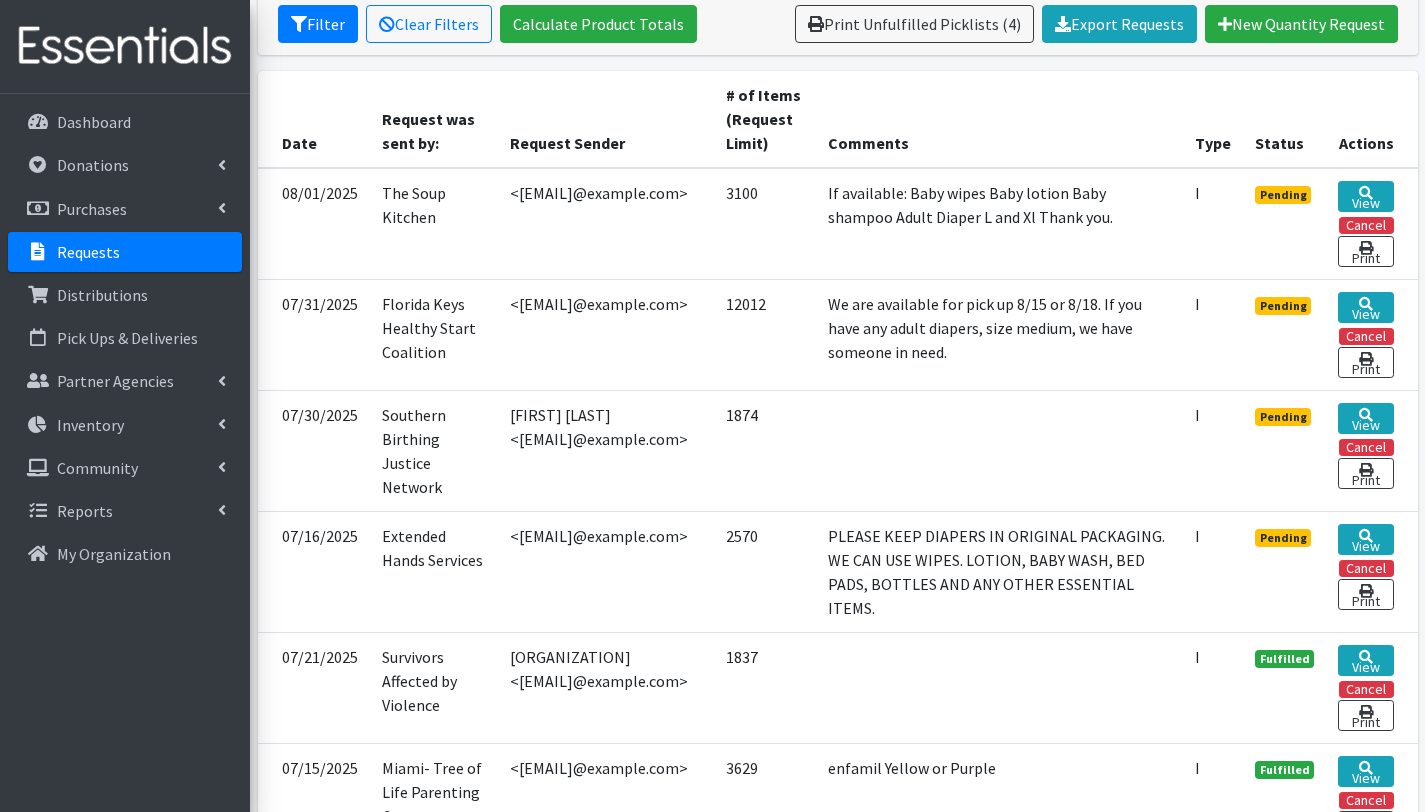 scroll, scrollTop: 399, scrollLeft: 0, axis: vertical 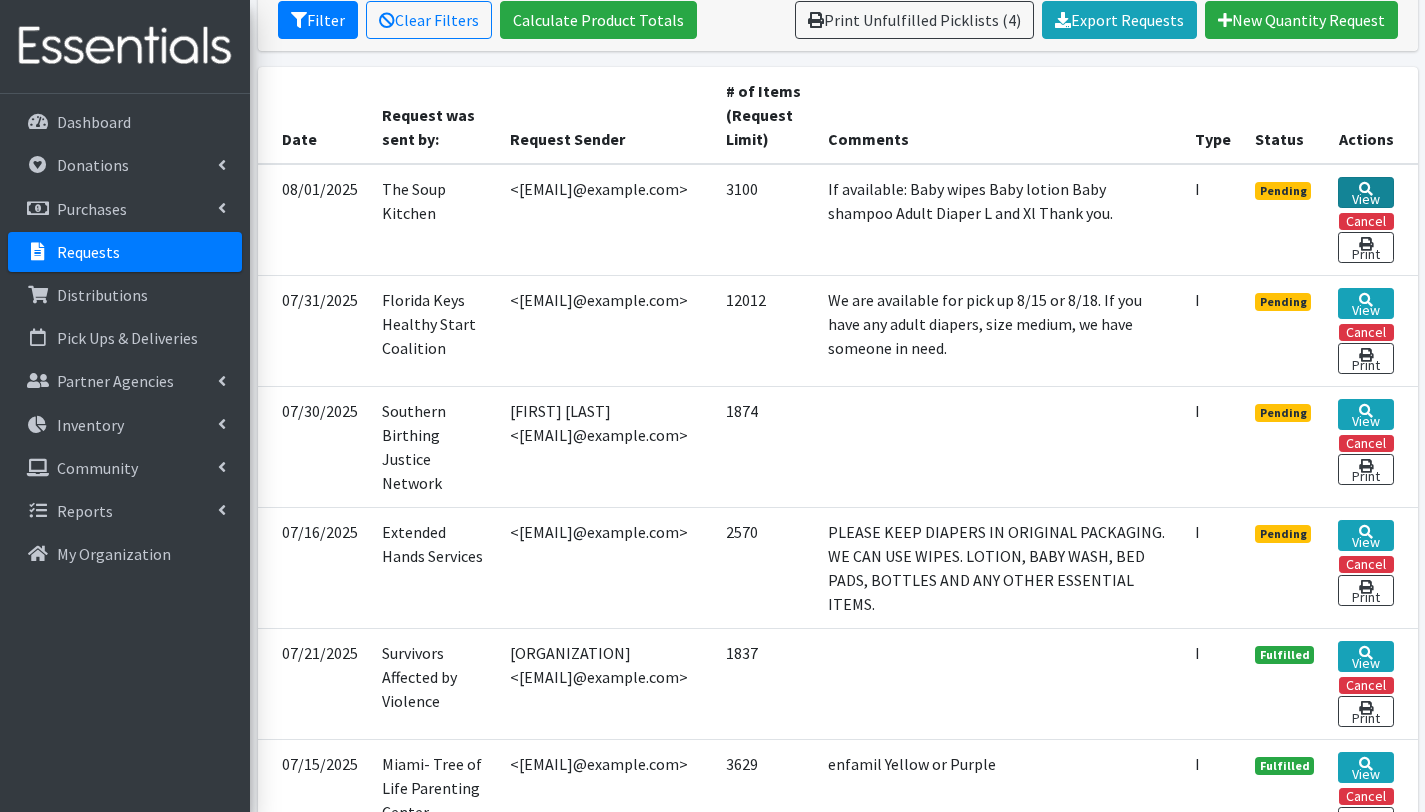 click on "View" at bounding box center (1365, 192) 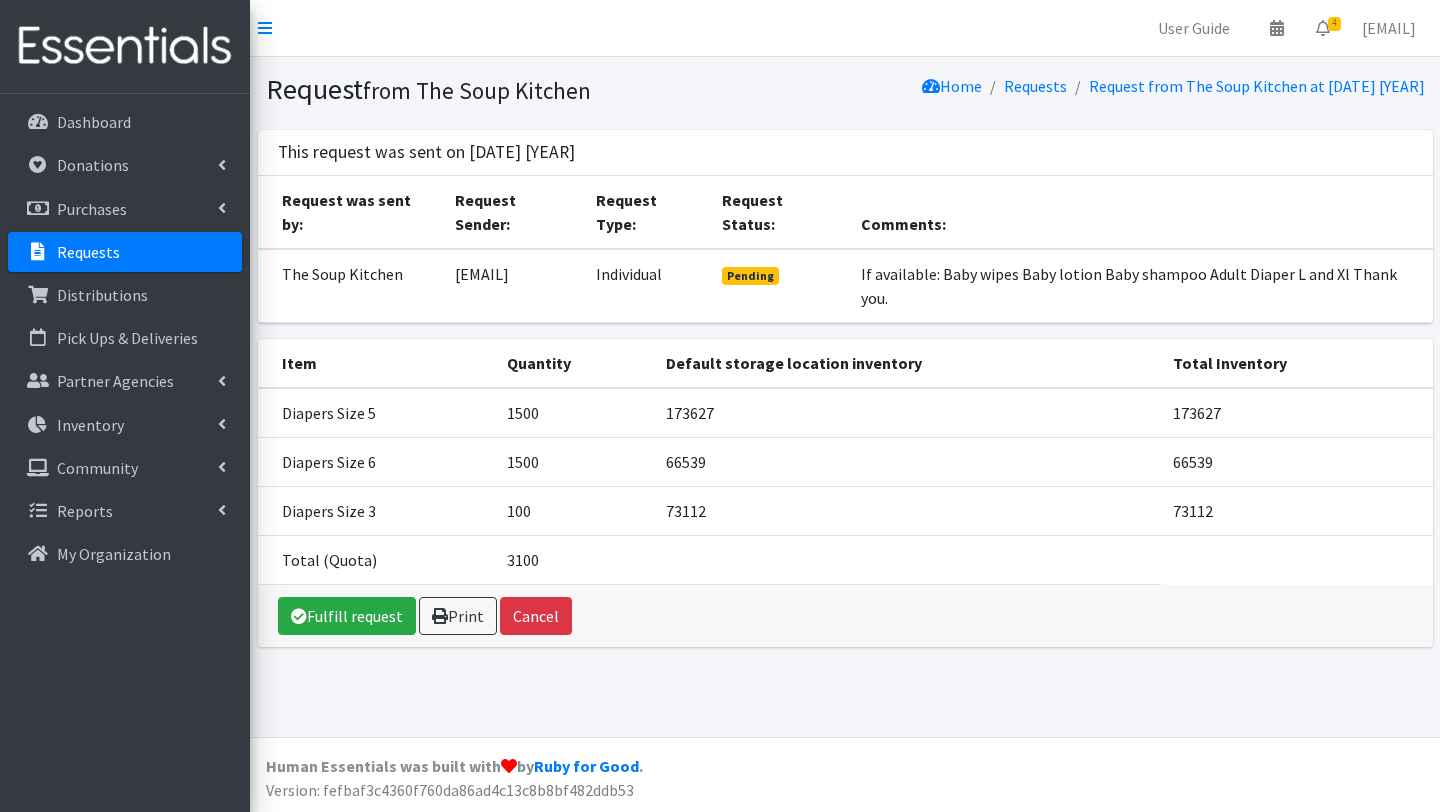 scroll, scrollTop: 0, scrollLeft: 0, axis: both 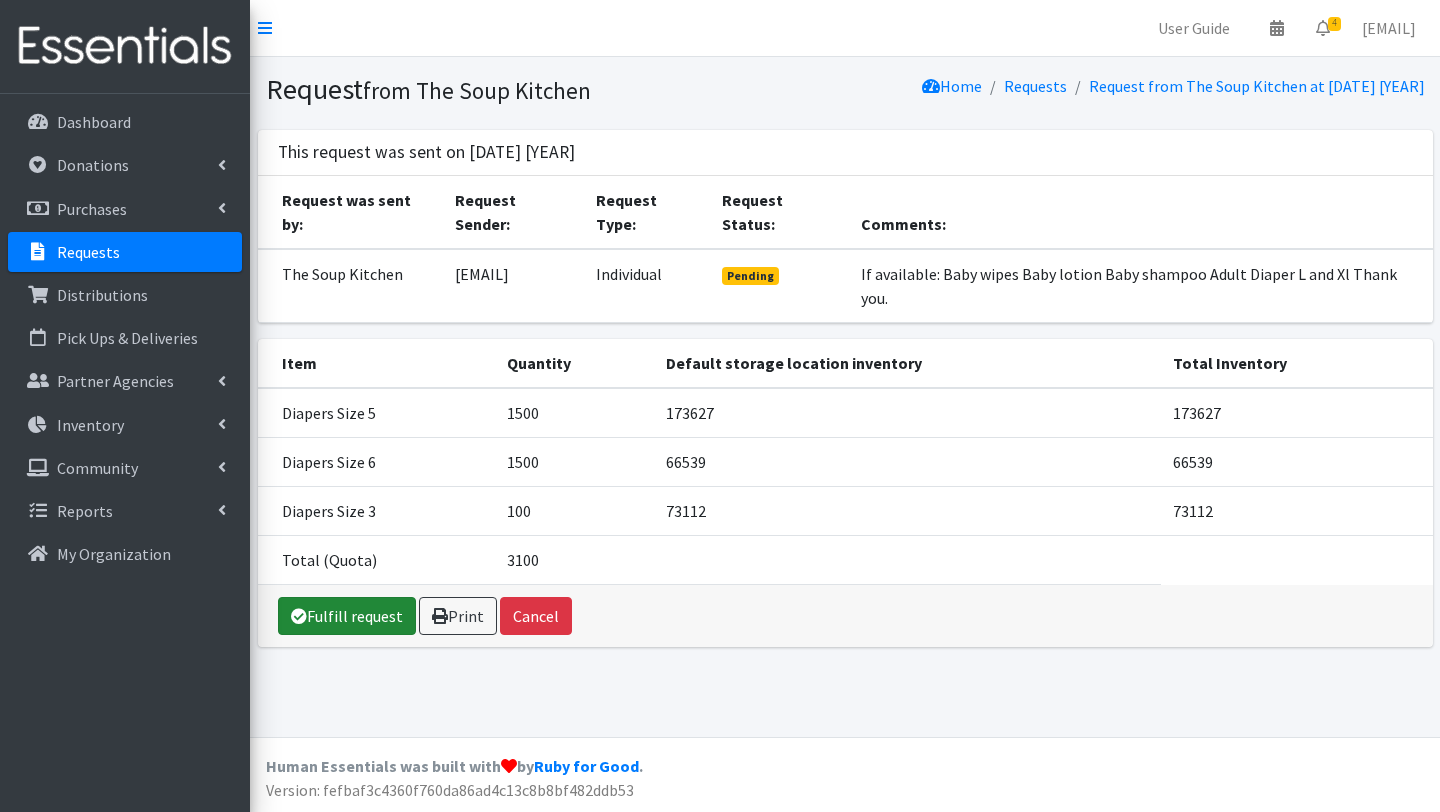 click on "Fulfill request" at bounding box center (347, 616) 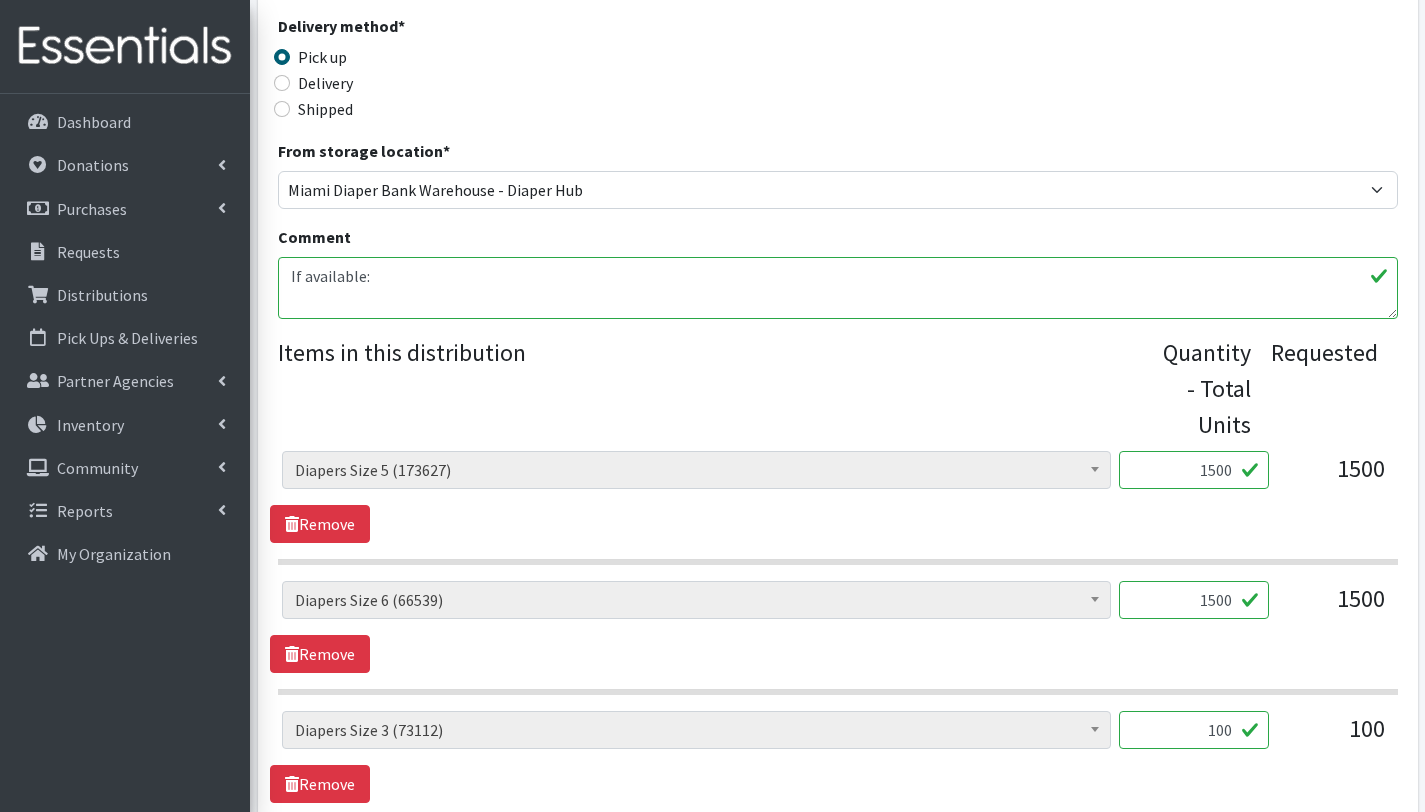 scroll, scrollTop: 514, scrollLeft: 0, axis: vertical 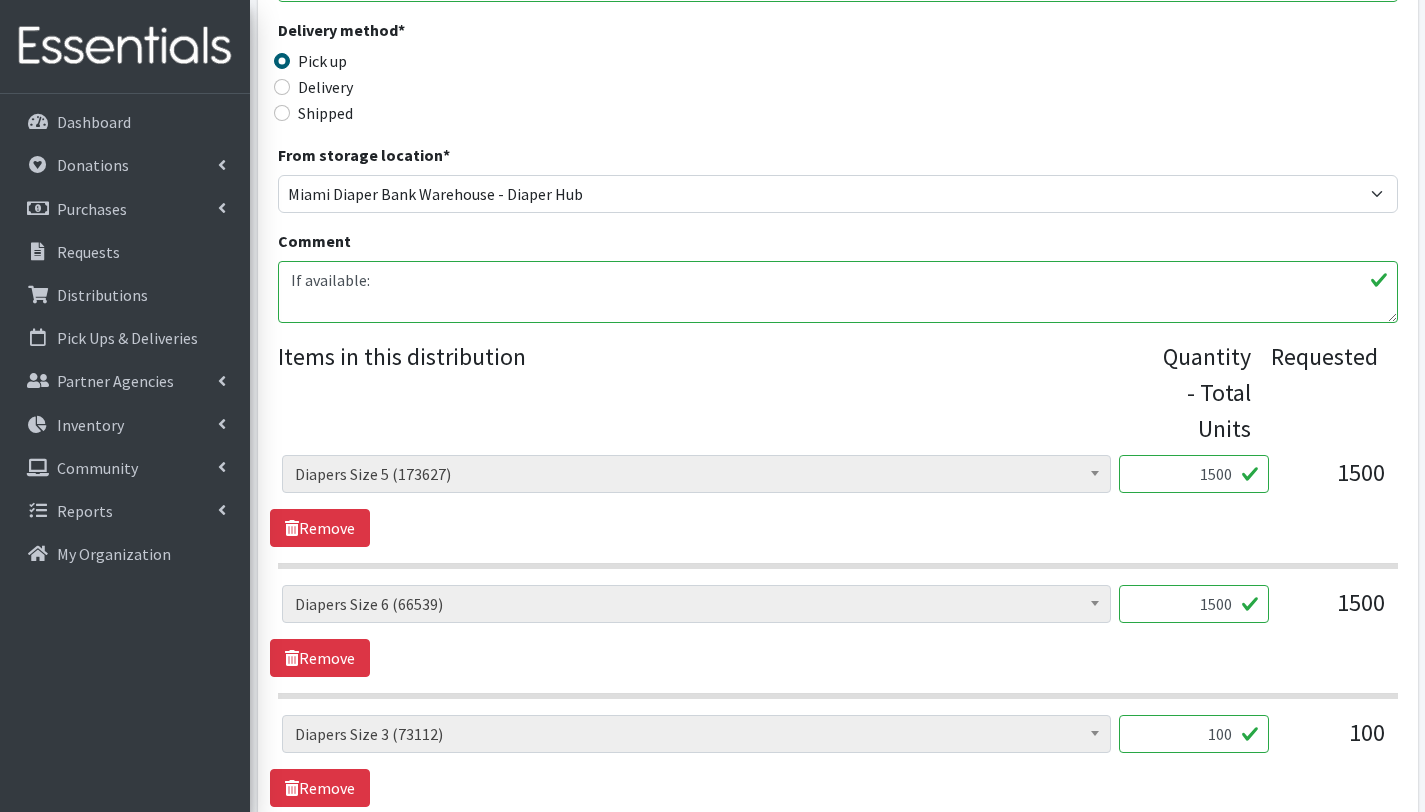 click on "If available:
Baby wipes
Baby lotion
Baby shampoo
Adult Diaper L and Xl
Thank you." at bounding box center [838, 292] 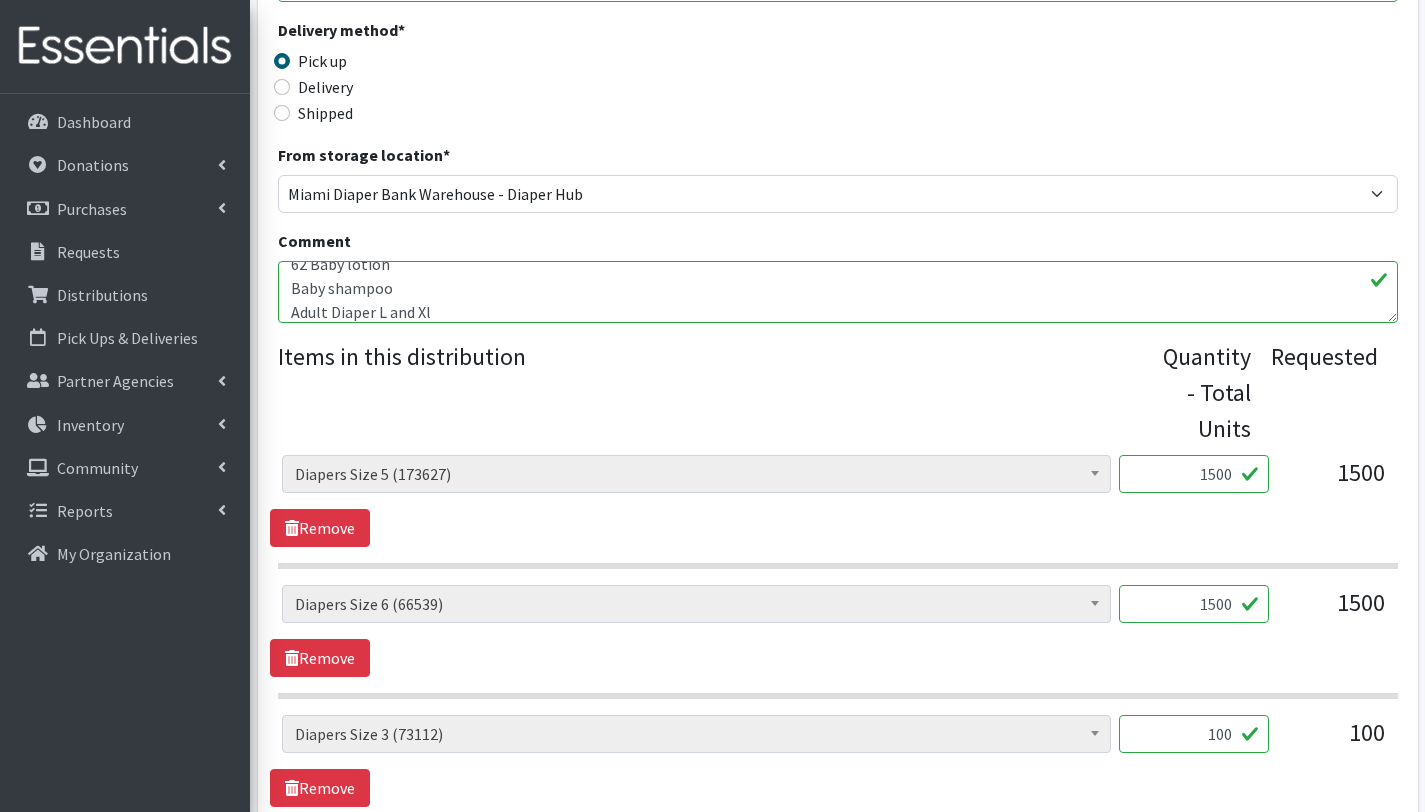 scroll, scrollTop: 84, scrollLeft: 0, axis: vertical 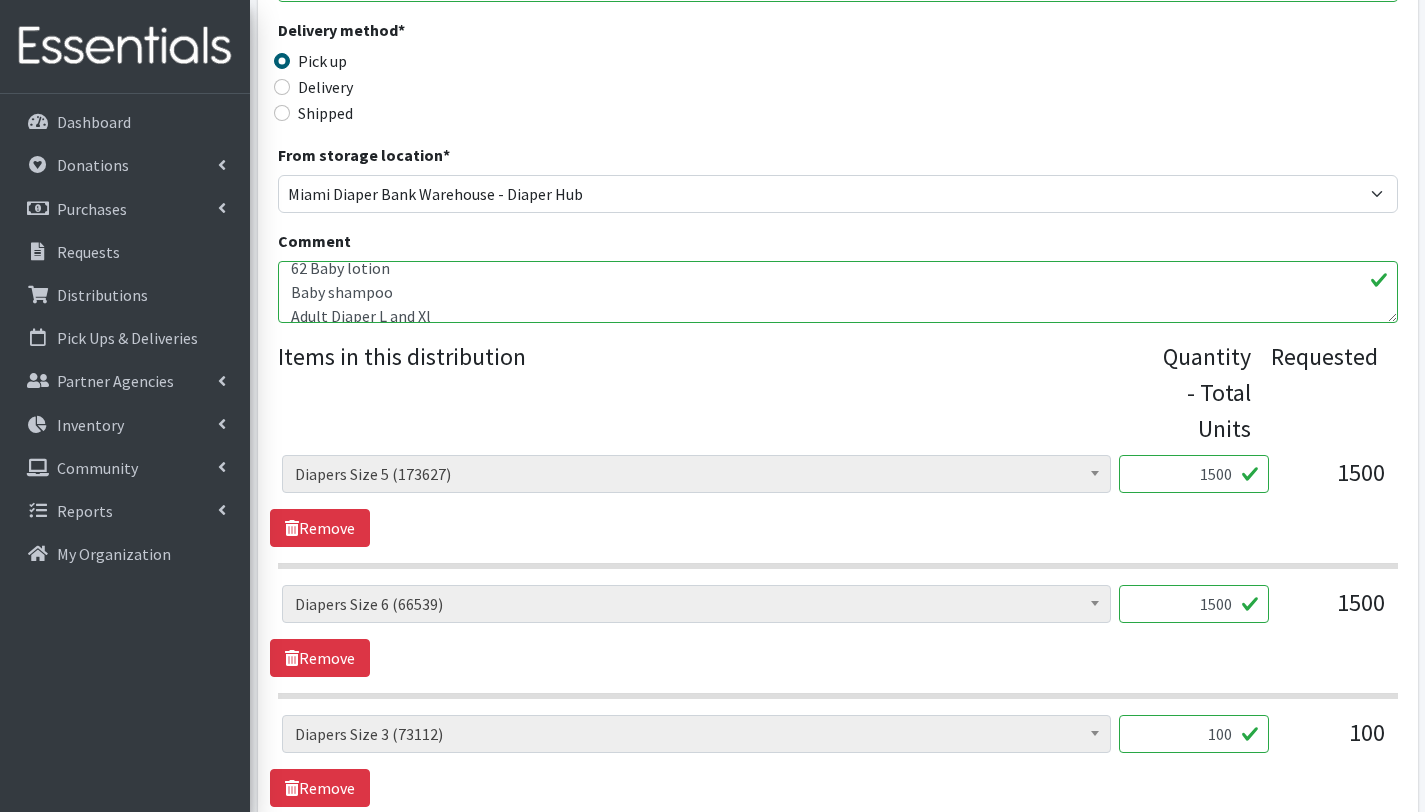 click on "If available:
Baby wipes
Baby lotion
Baby shampoo
Adult Diaper L and Xl
Thank you." at bounding box center (838, 292) 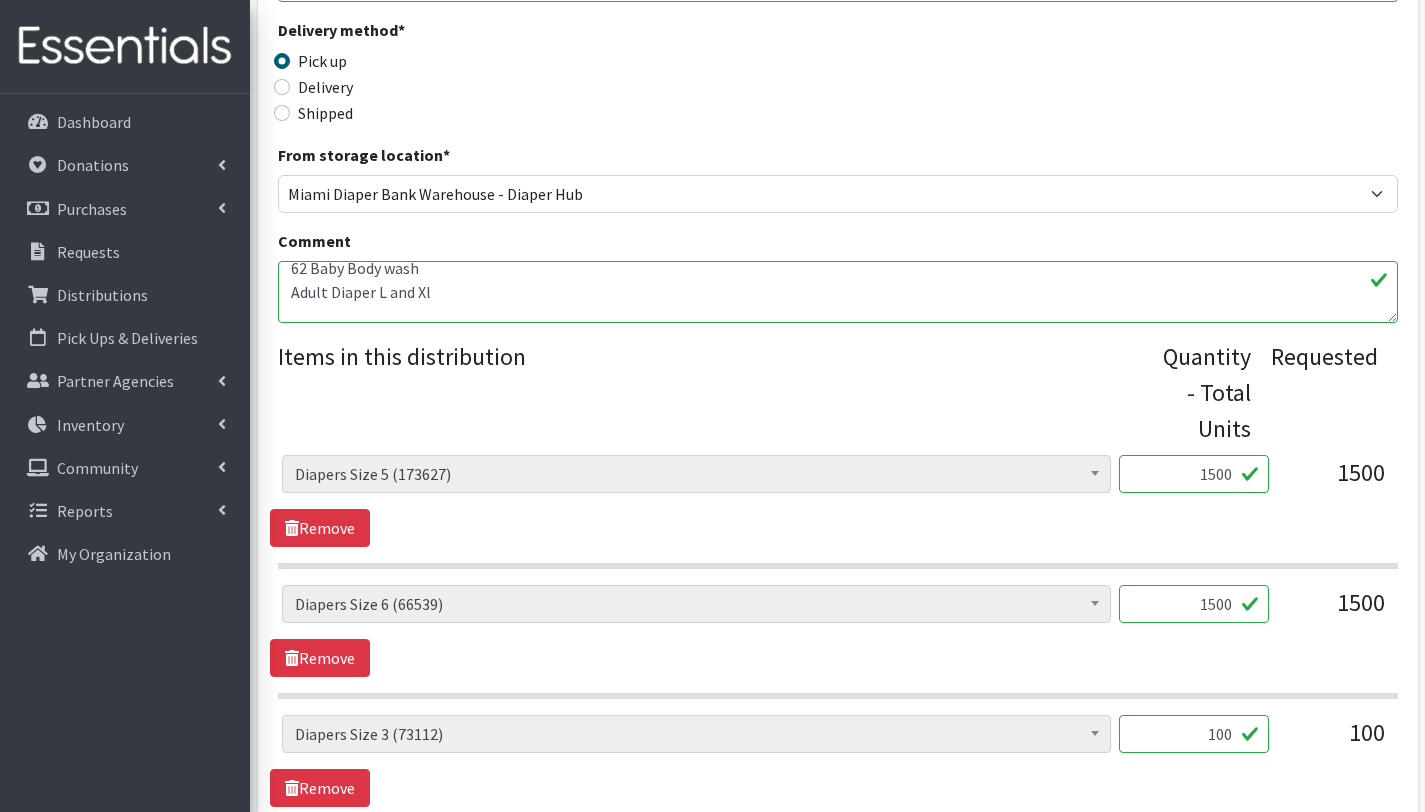 scroll, scrollTop: 106, scrollLeft: 0, axis: vertical 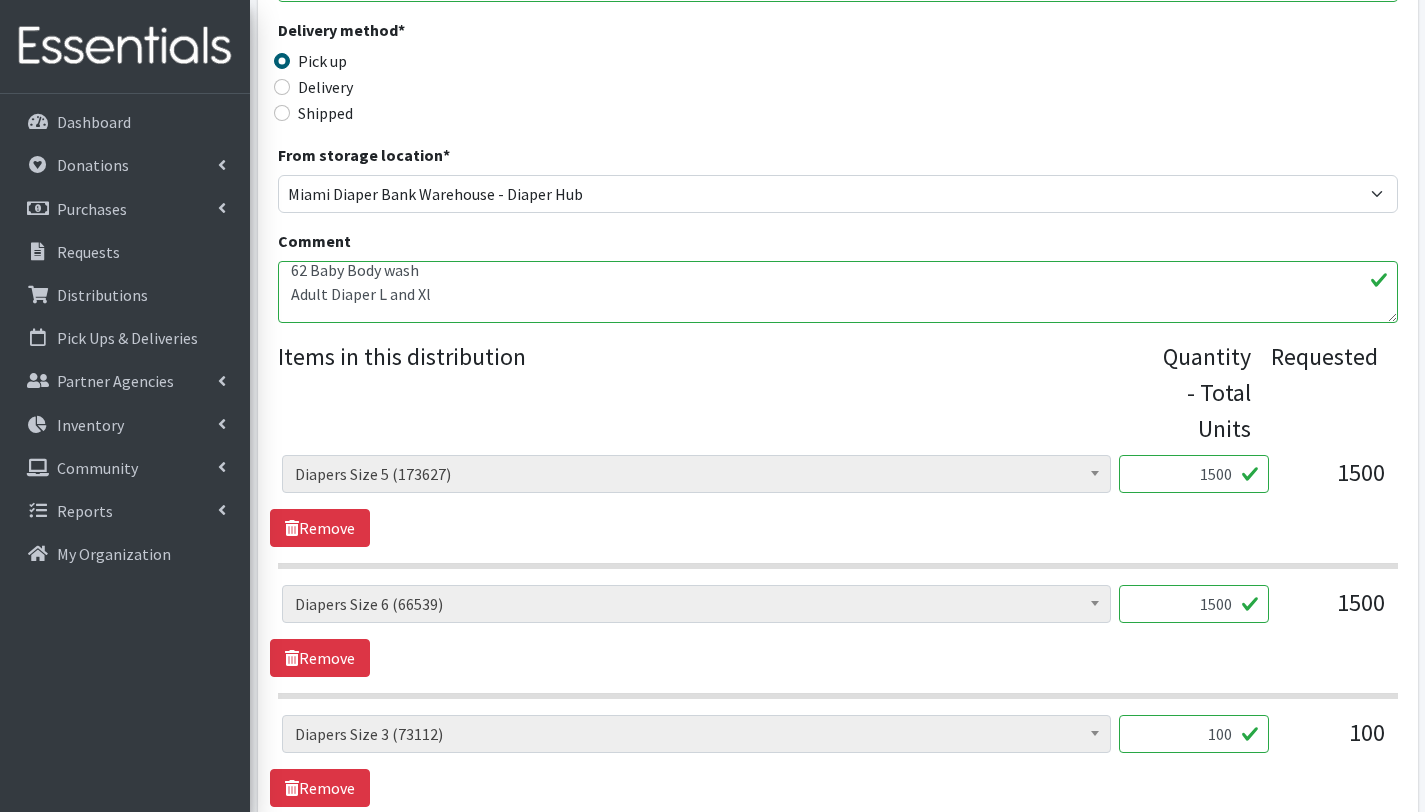 click on "If available:
Baby wipes
Baby lotion
Baby shampoo
Adult Diaper L and Xl
Thank you." at bounding box center (838, 292) 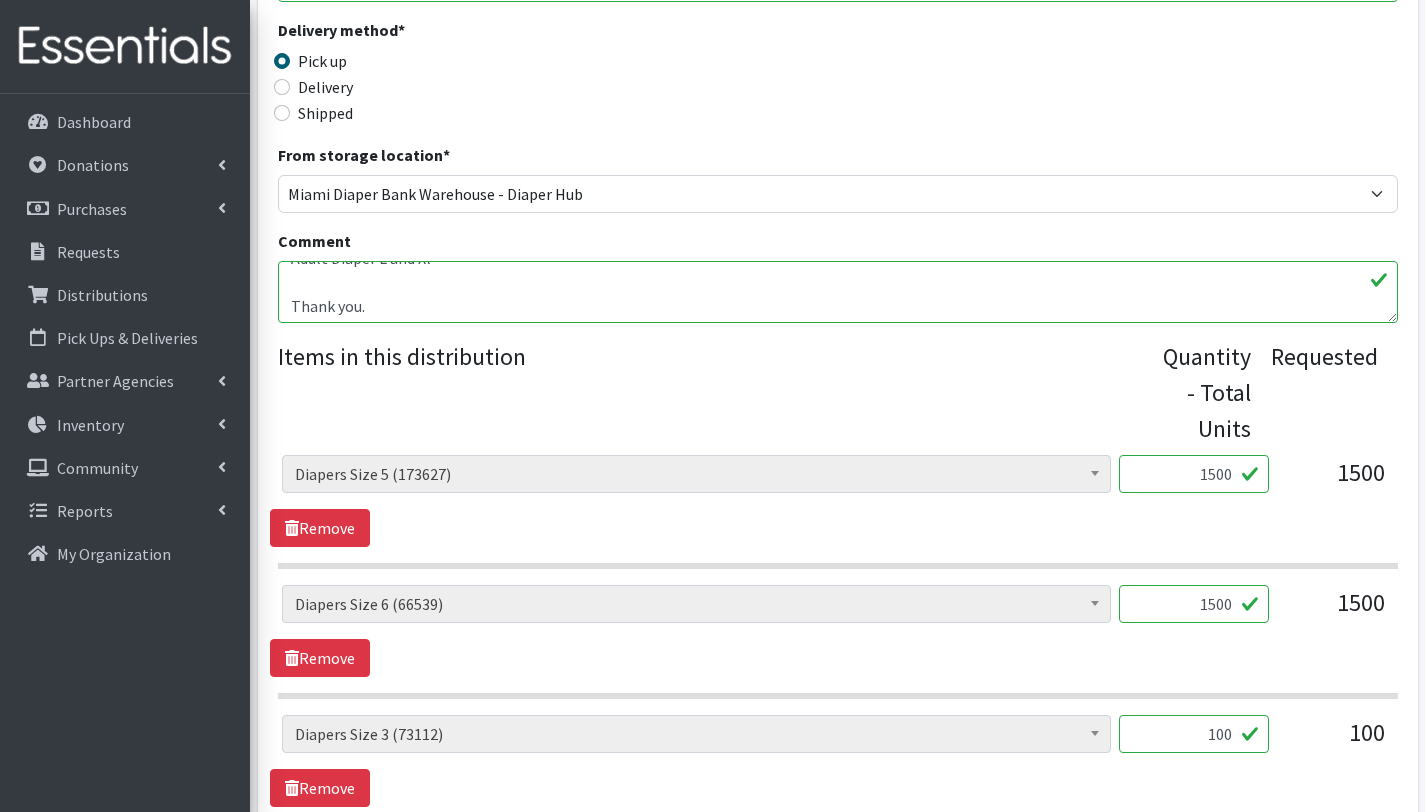scroll, scrollTop: 137, scrollLeft: 0, axis: vertical 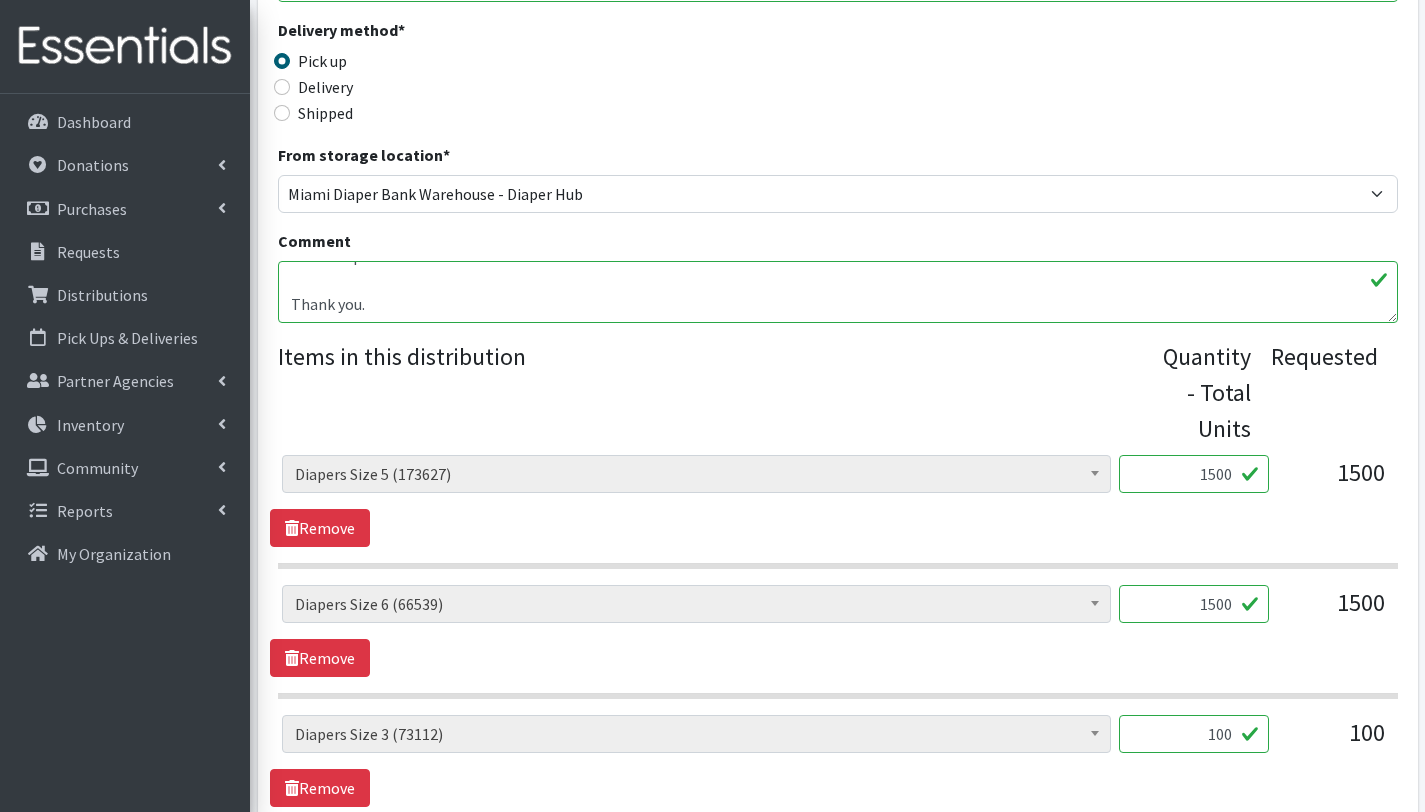 drag, startPoint x: 382, startPoint y: 314, endPoint x: 274, endPoint y: 293, distance: 110.02273 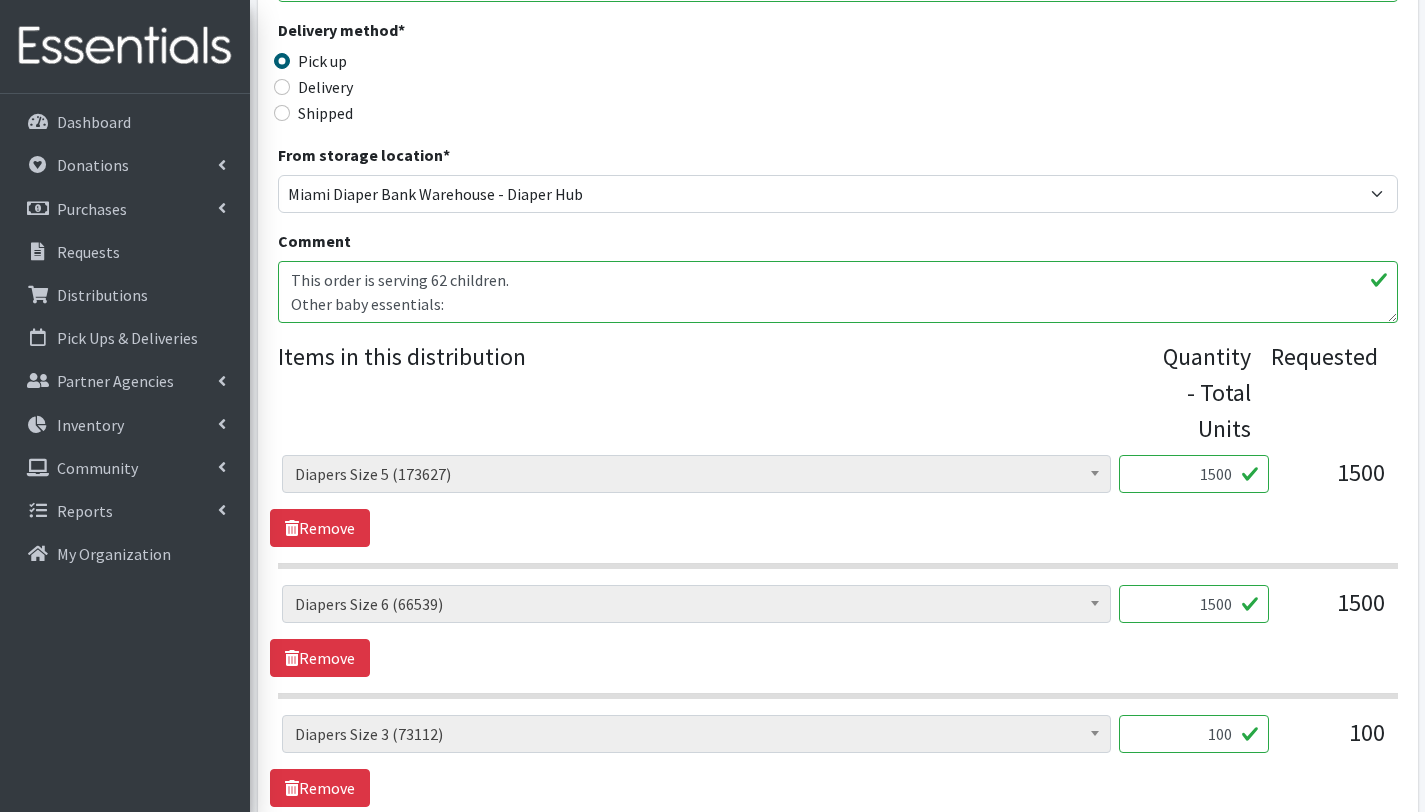 scroll, scrollTop: 36, scrollLeft: 0, axis: vertical 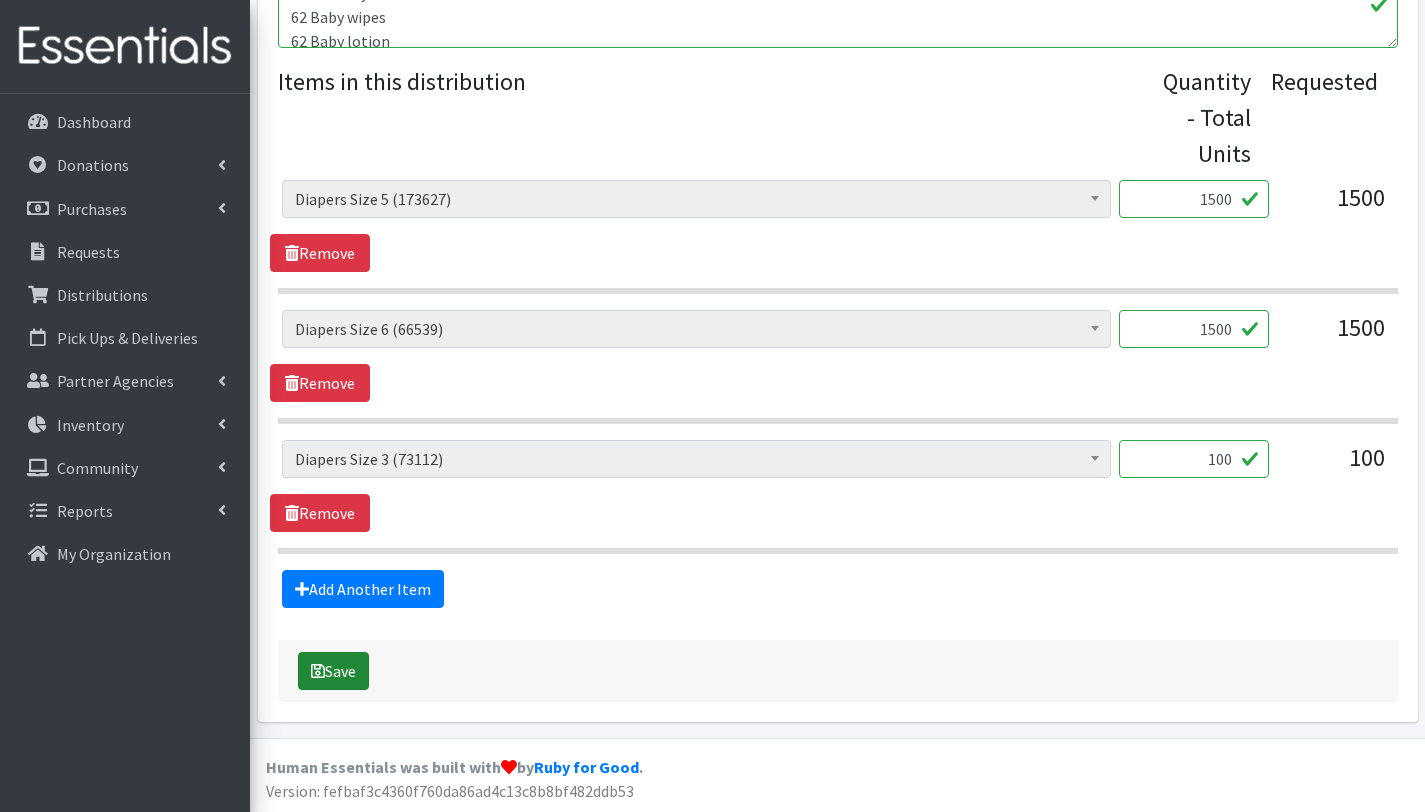 type on "This order is serving 62 children.
Other baby essentials:
62 Baby wipes
62 Baby lotion
62 Baby Body wash
Adult Diaper L and Xl" 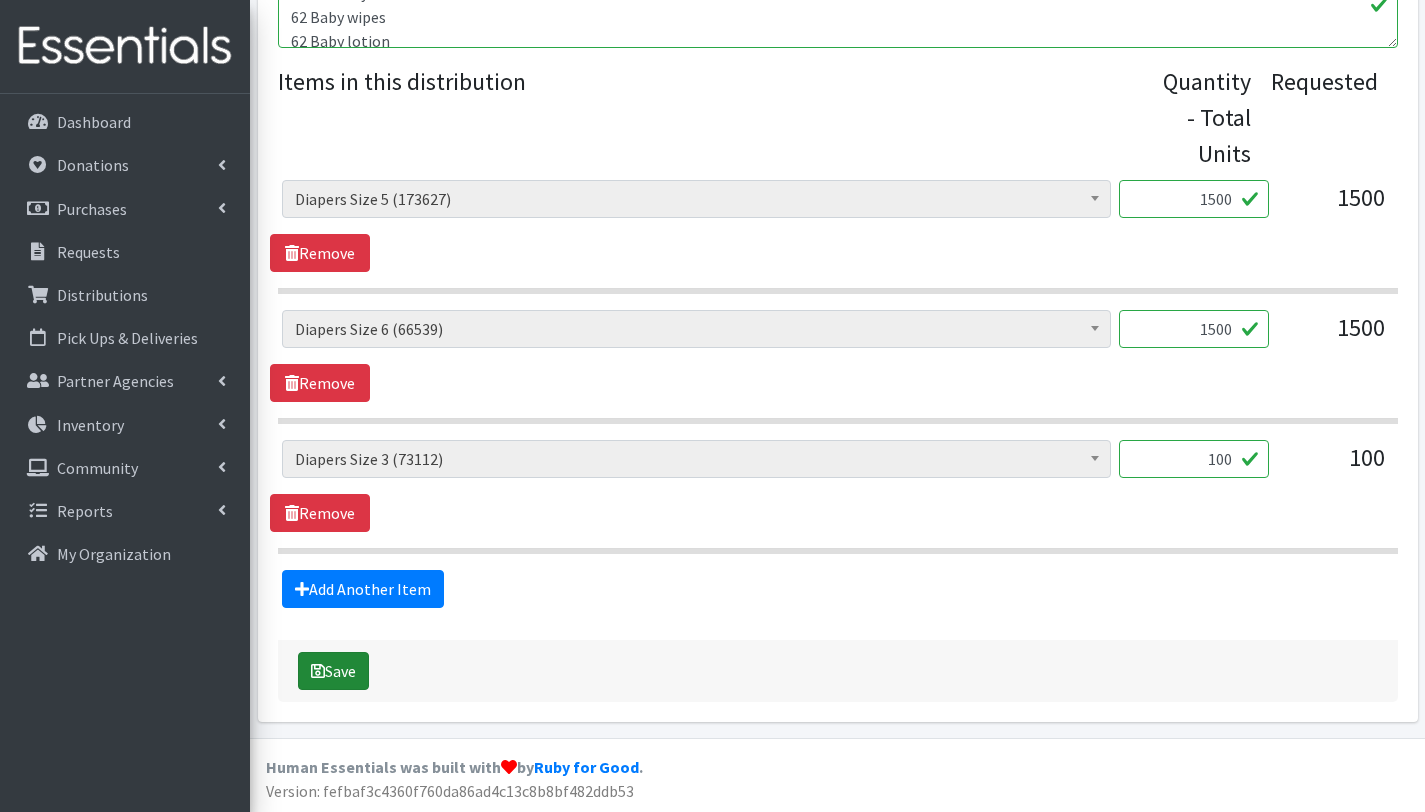 click on "Save" at bounding box center (333, 671) 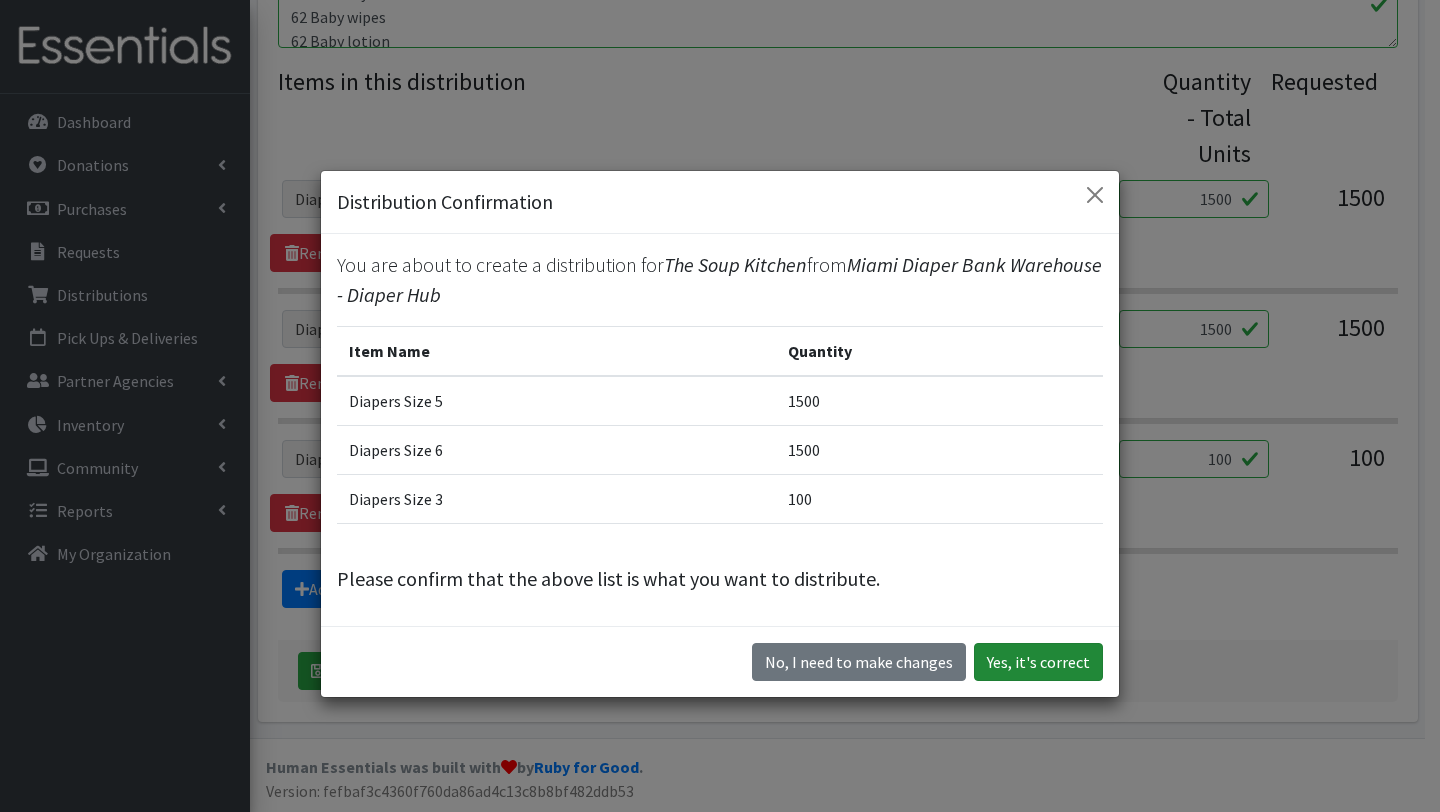 click on "Yes, it's correct" at bounding box center [1038, 662] 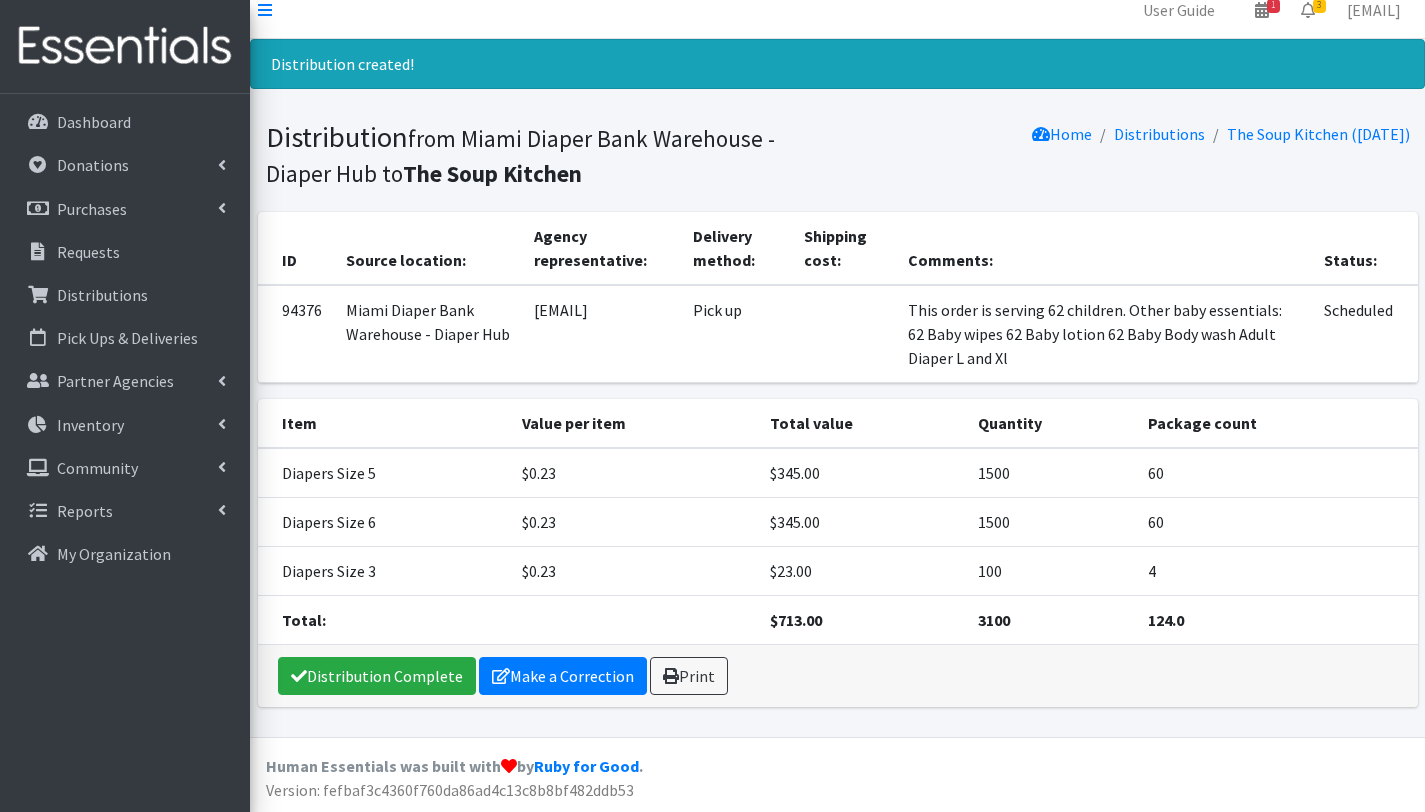 scroll, scrollTop: 0, scrollLeft: 0, axis: both 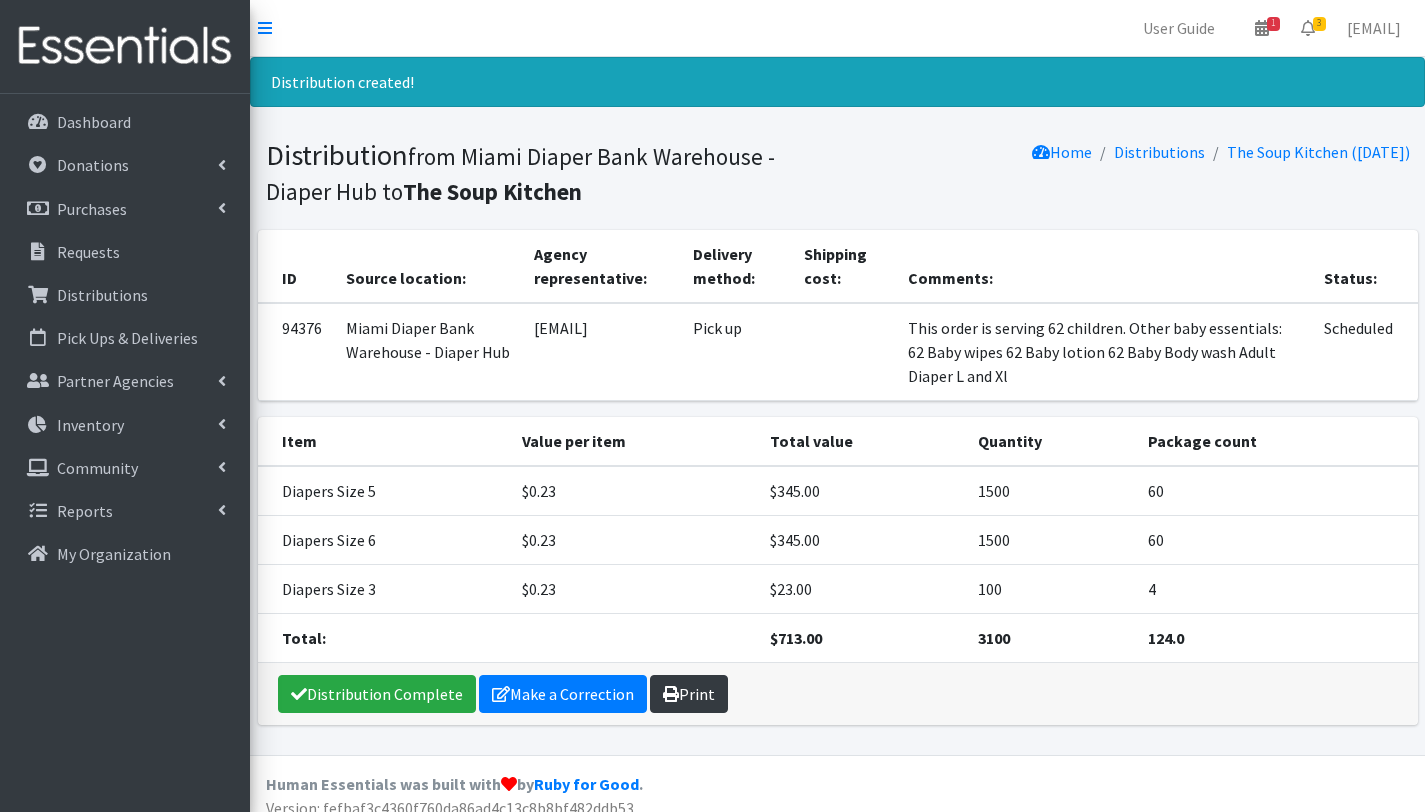 click on "Print" at bounding box center (689, 694) 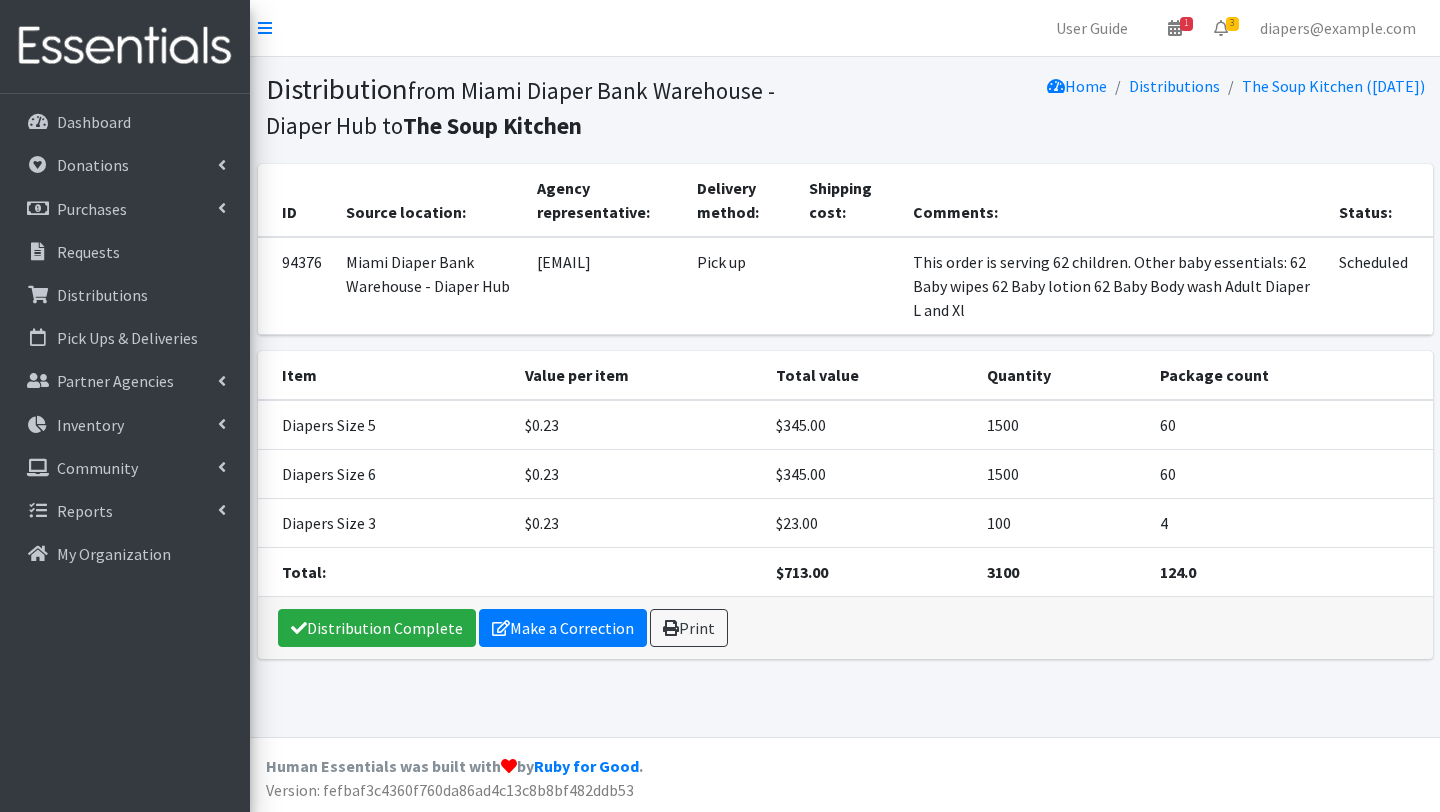 scroll, scrollTop: 0, scrollLeft: 0, axis: both 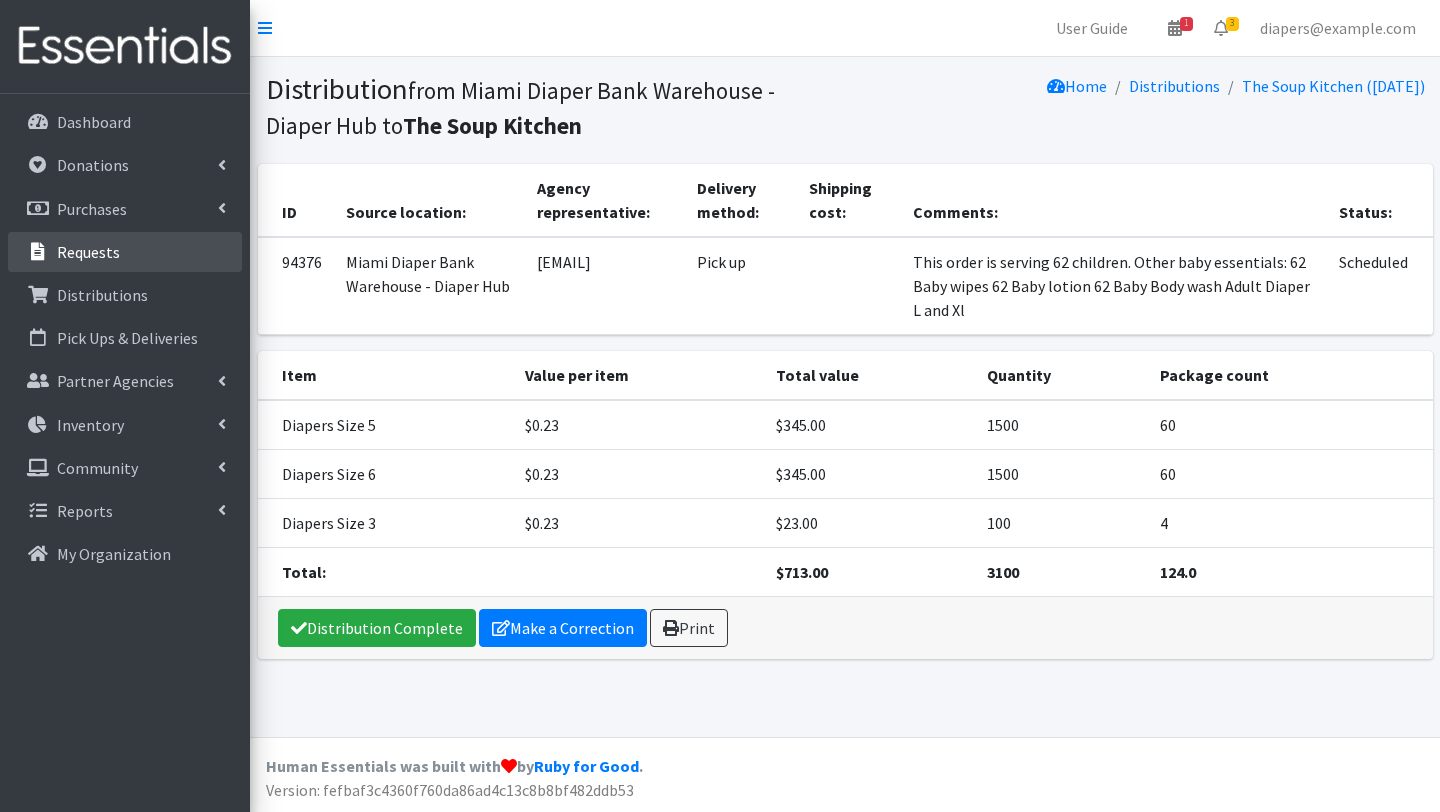 click on "Requests" at bounding box center [88, 252] 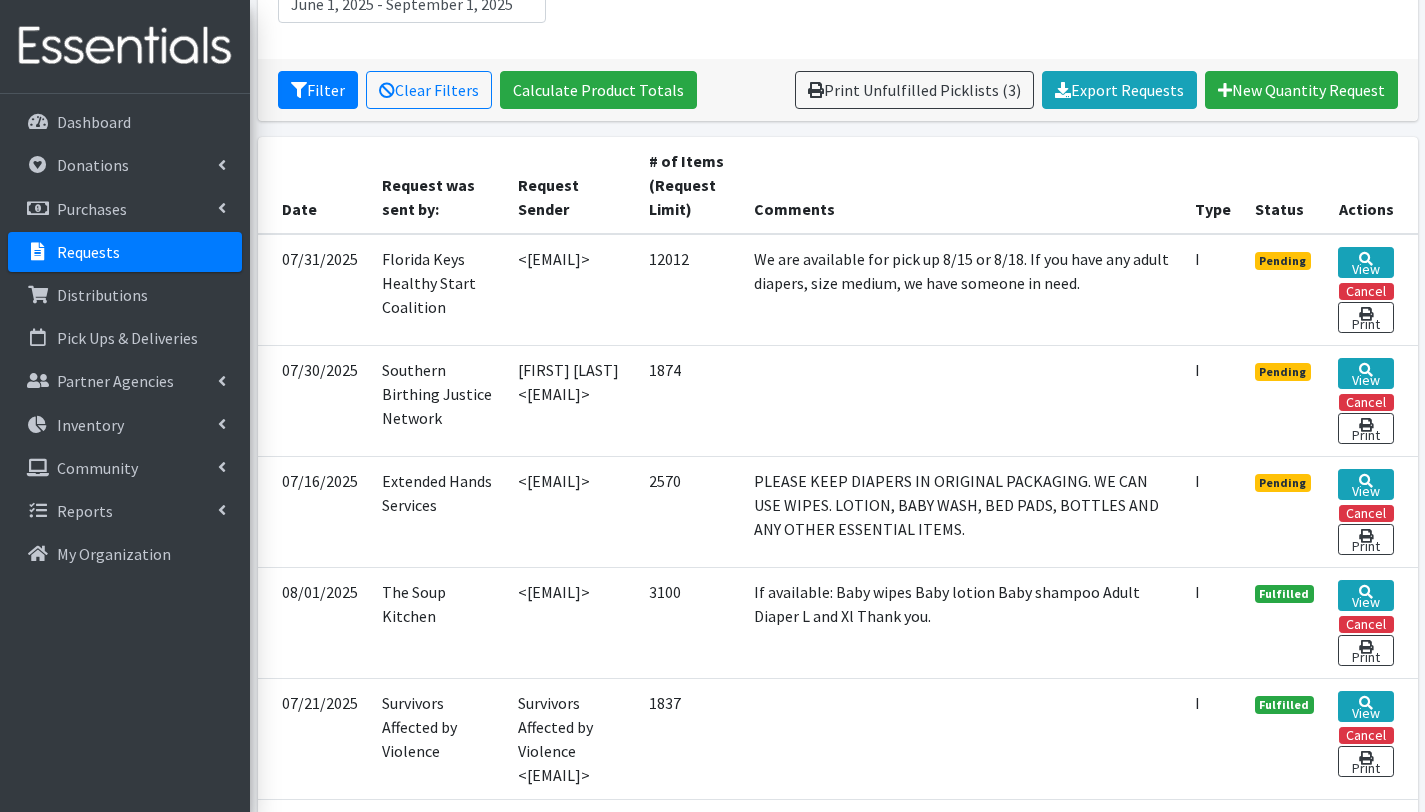 scroll, scrollTop: 327, scrollLeft: 0, axis: vertical 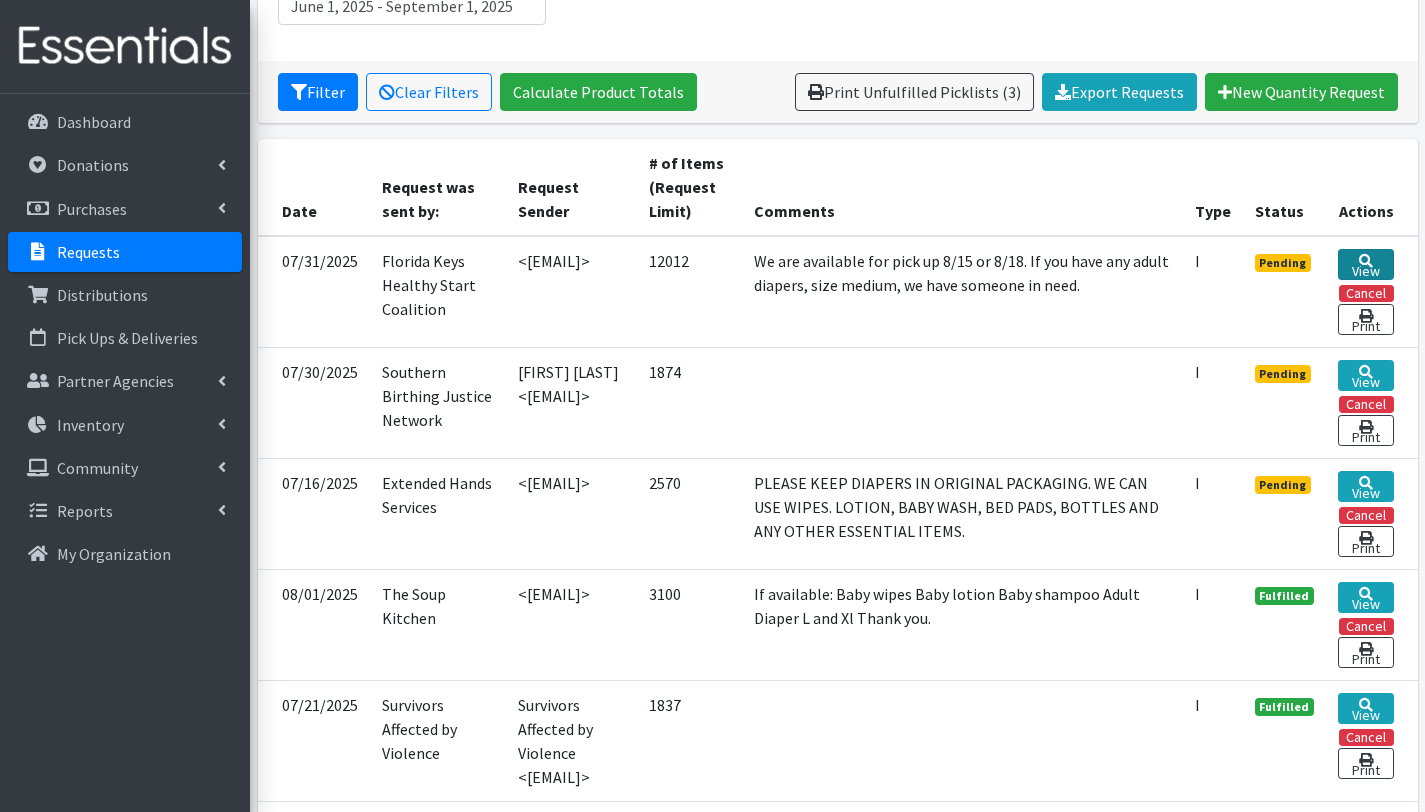 click on "View" at bounding box center [1365, 264] 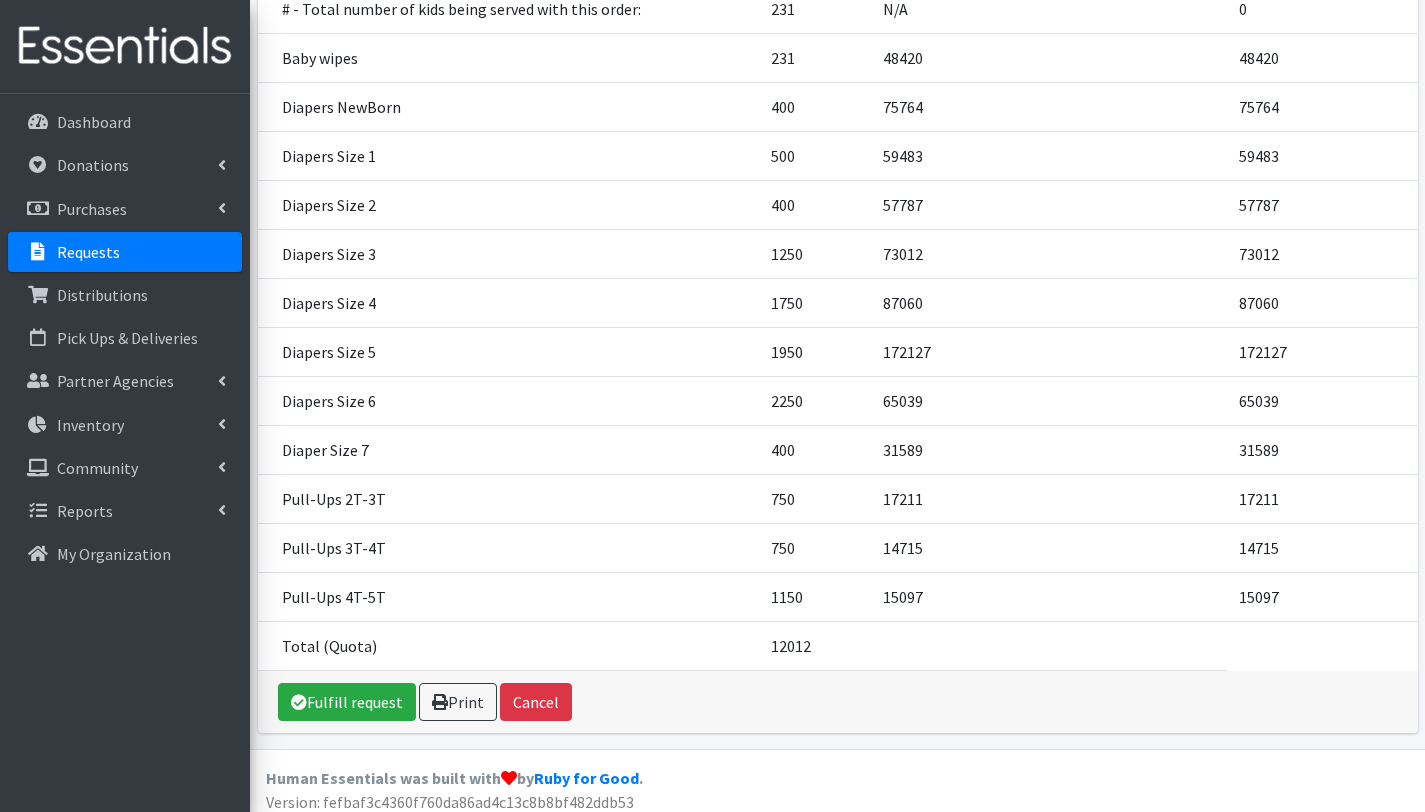 scroll, scrollTop: 438, scrollLeft: 0, axis: vertical 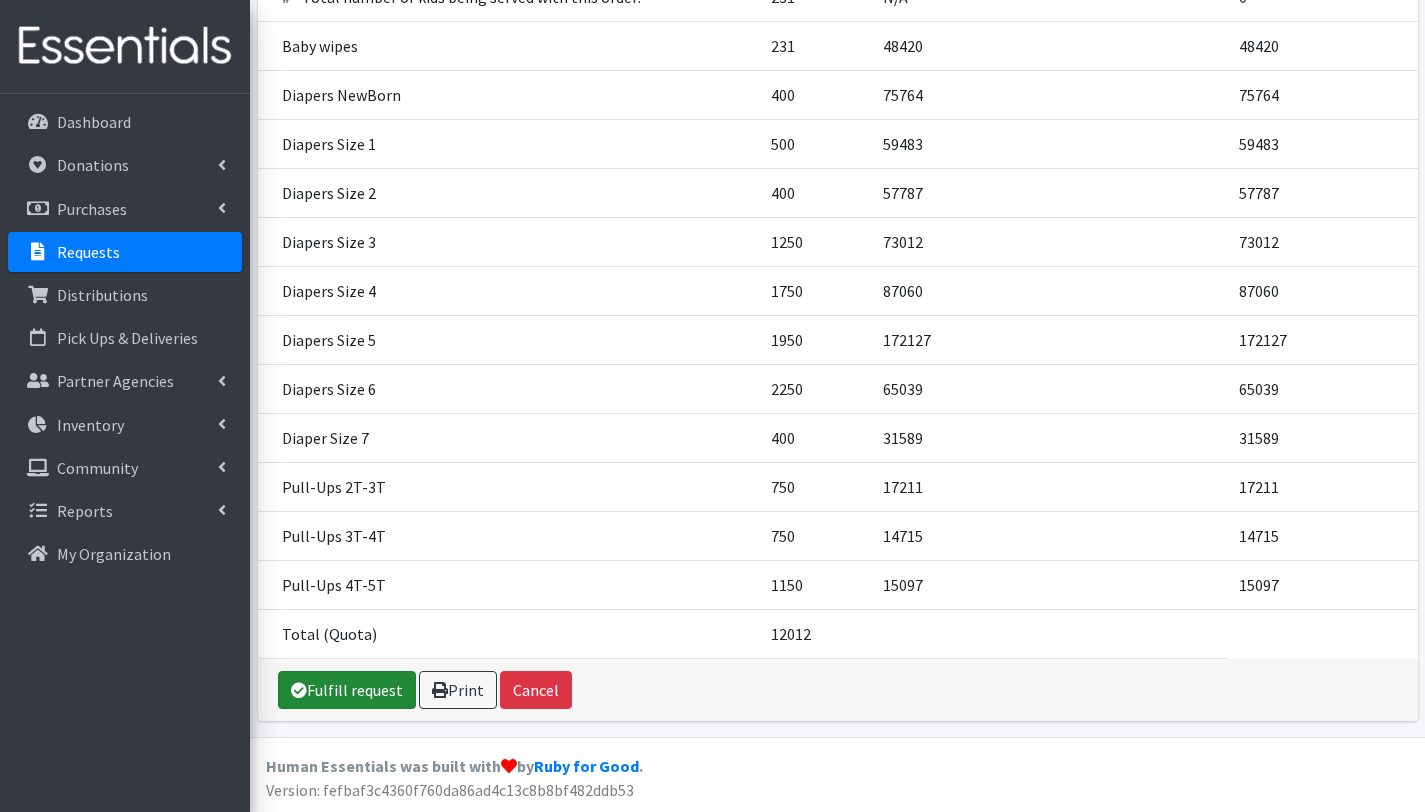 click on "Fulfill request" at bounding box center (347, 690) 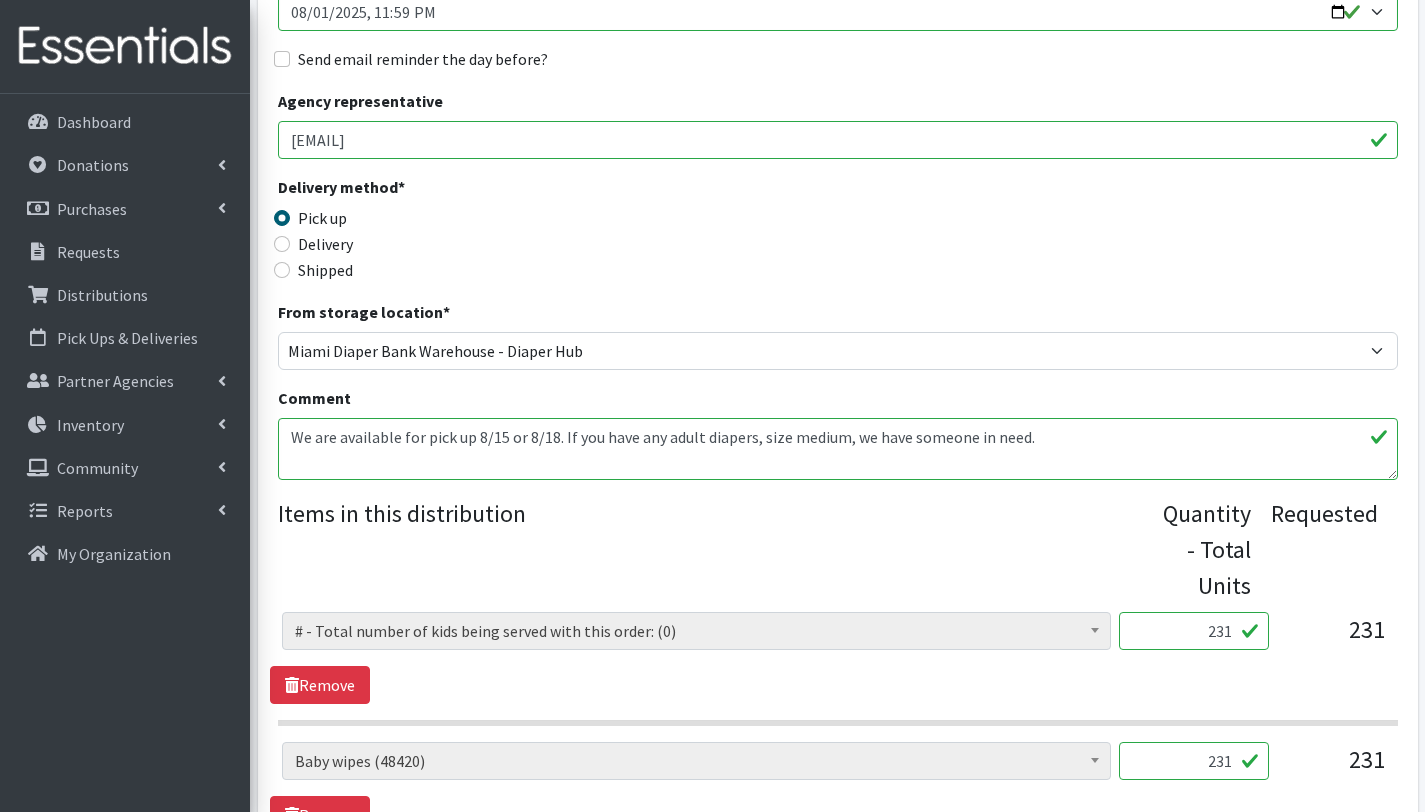 scroll, scrollTop: 359, scrollLeft: 0, axis: vertical 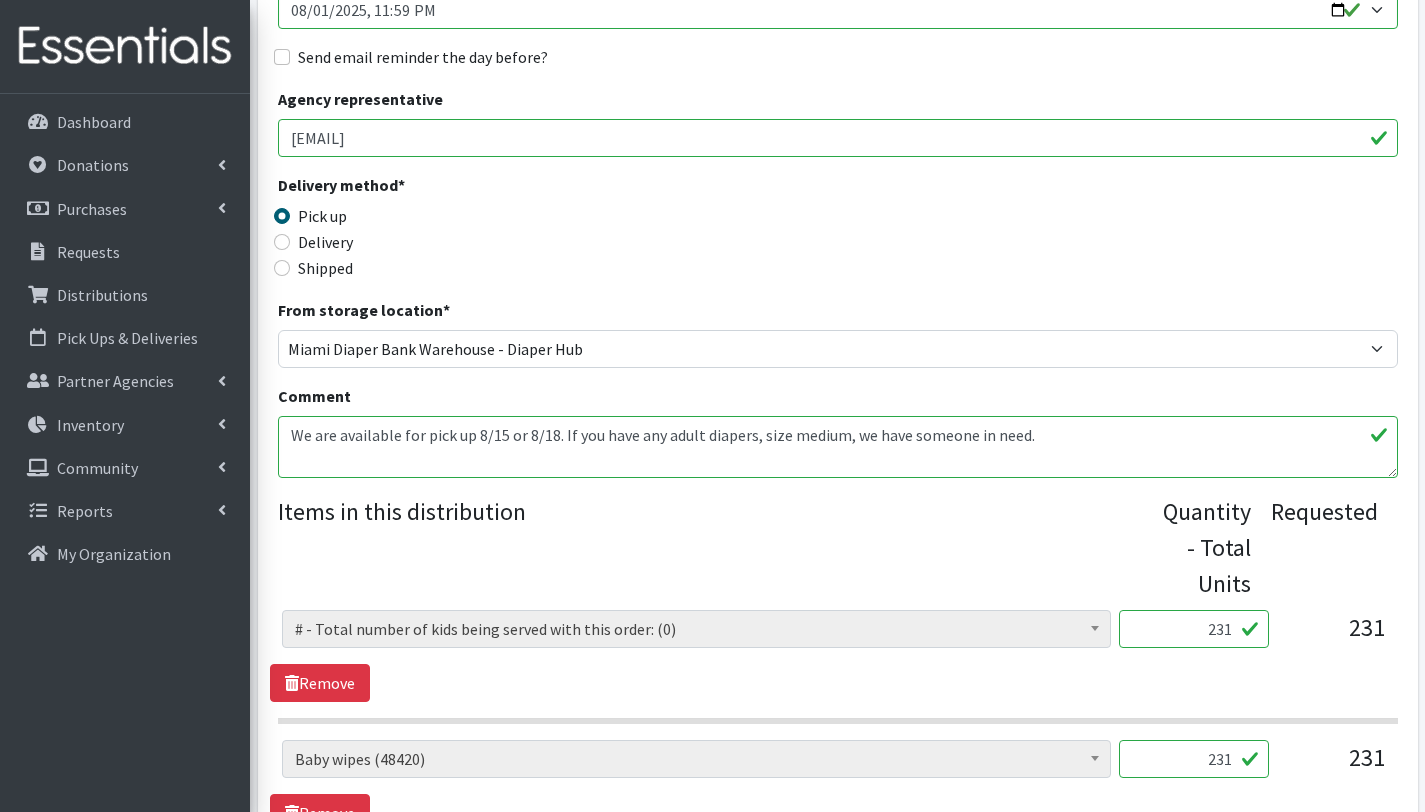 click on "We are available for pick up 8/15 or 8/18. If you have any adult diapers, size medium, we have someone in need." at bounding box center (838, 447) 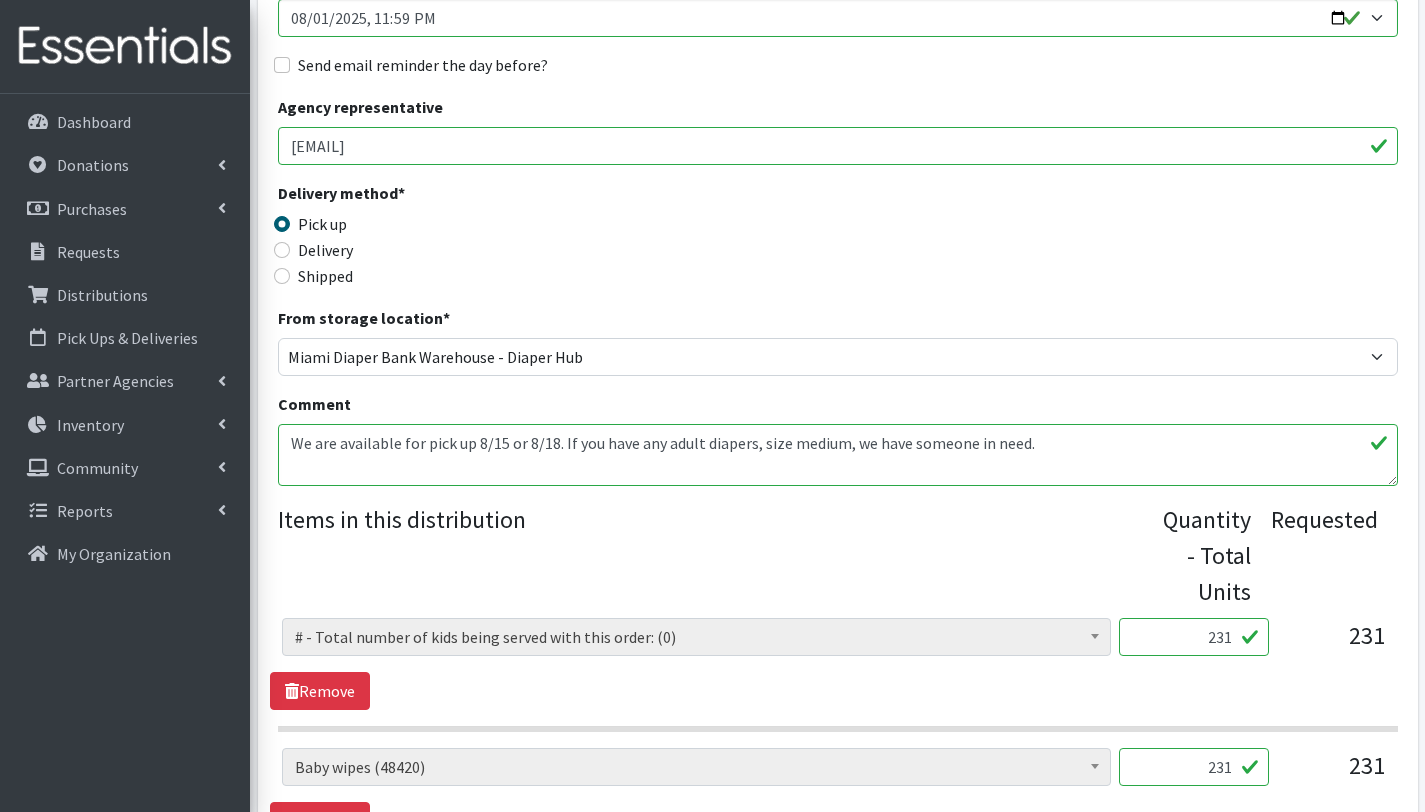 scroll, scrollTop: 356, scrollLeft: 0, axis: vertical 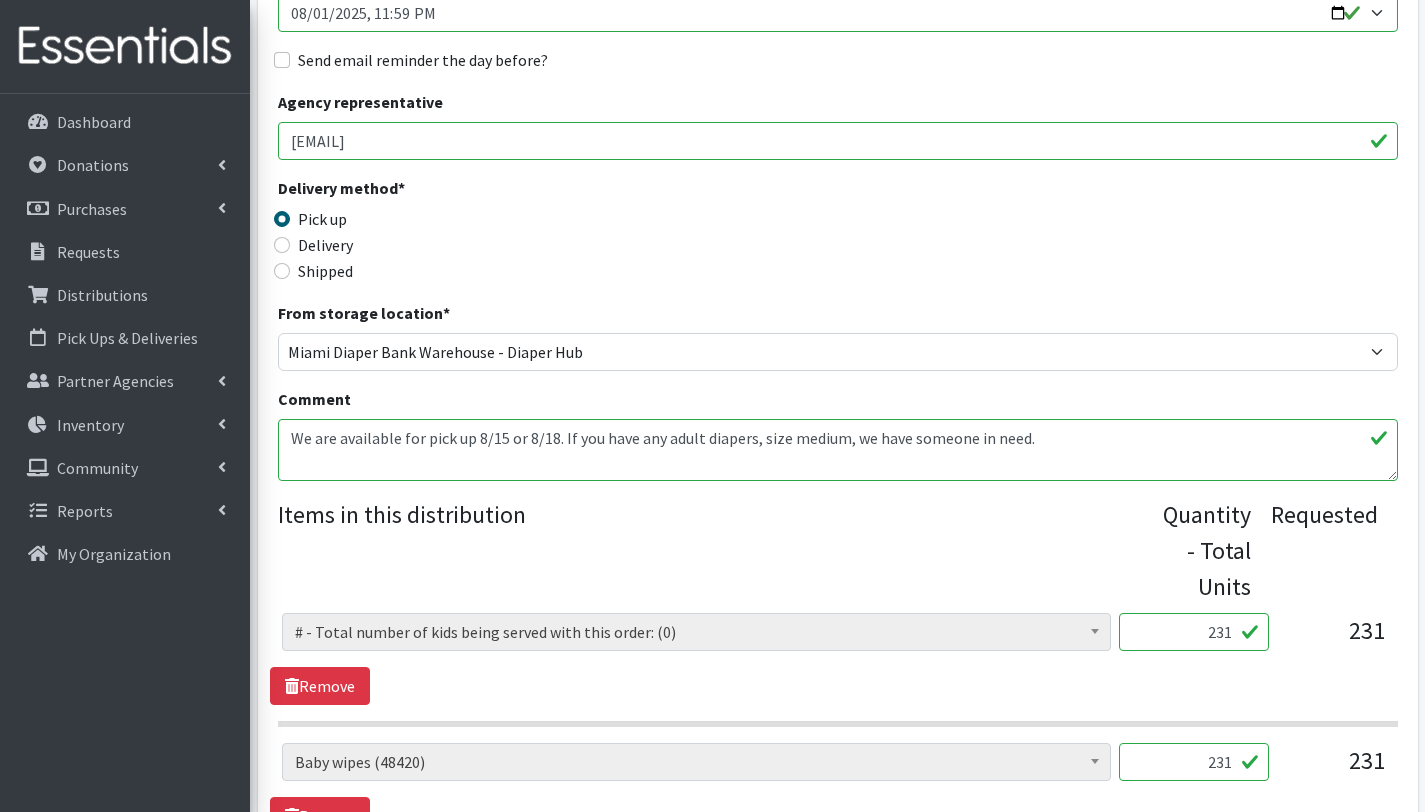 drag, startPoint x: 305, startPoint y: 141, endPoint x: 525, endPoint y: 147, distance: 220.0818 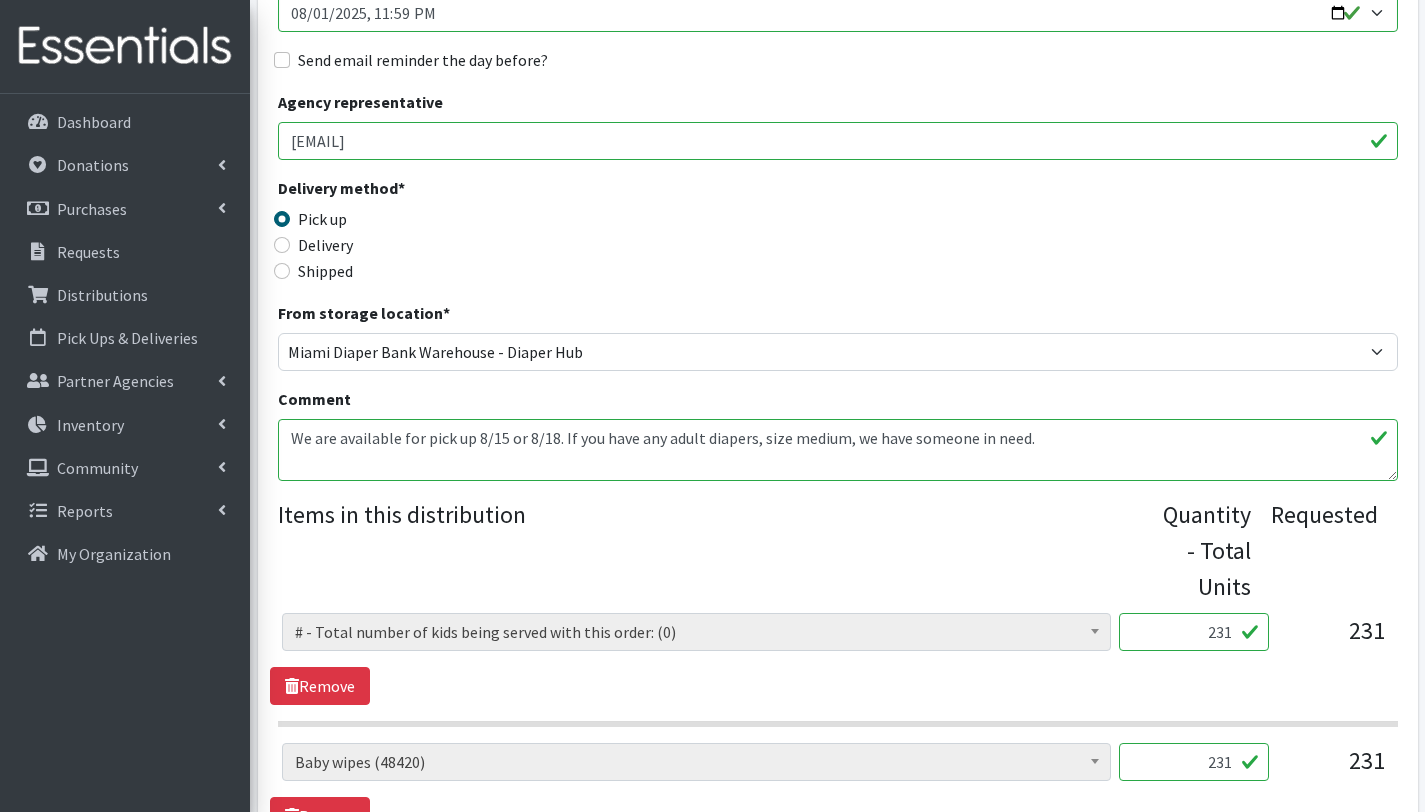 click on "We are available for pick up 8/15 or 8/18. If you have any adult diapers, size medium, we have someone in need." at bounding box center (838, 450) 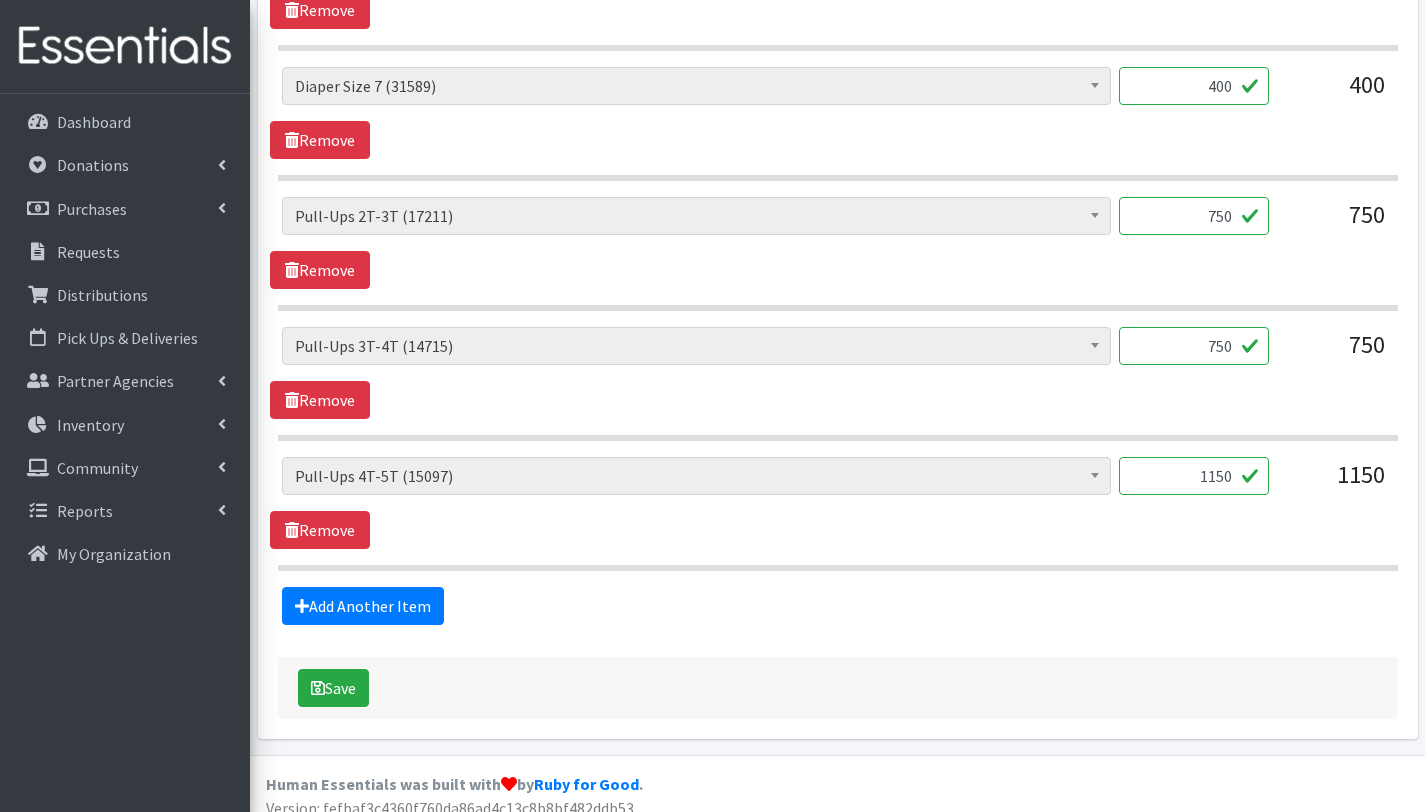 scroll, scrollTop: 2080, scrollLeft: 0, axis: vertical 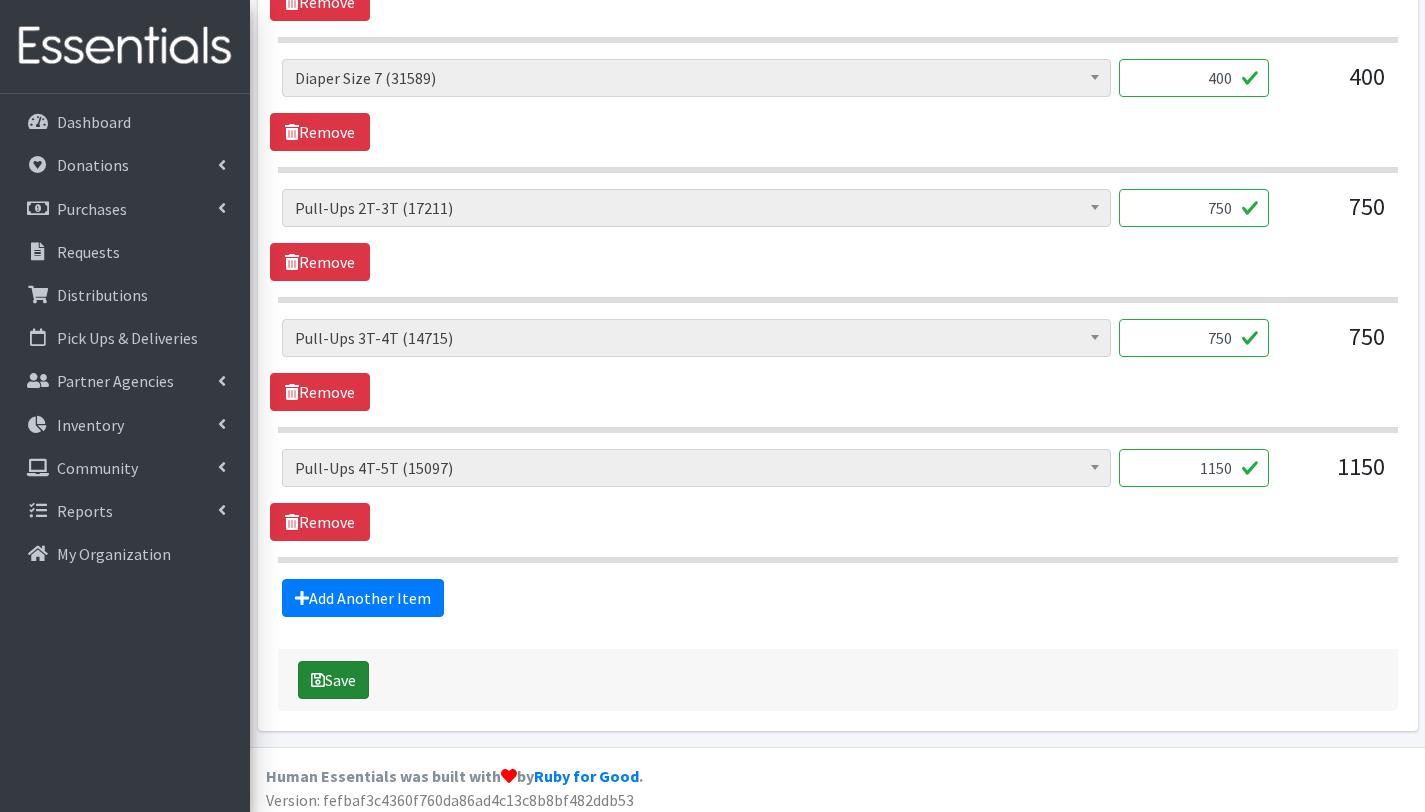click on "Save" at bounding box center (333, 680) 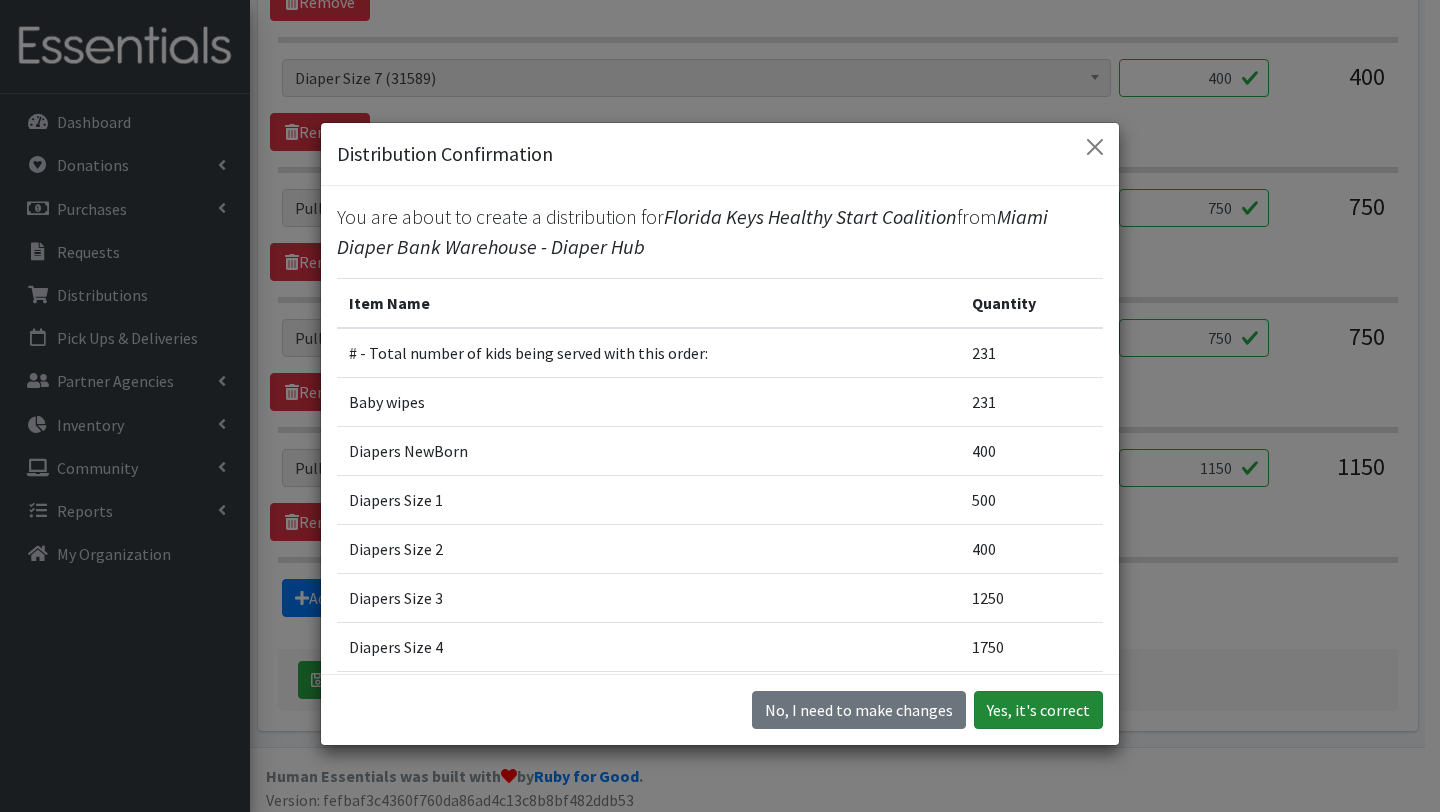 click on "Yes, it's correct" at bounding box center (1038, 710) 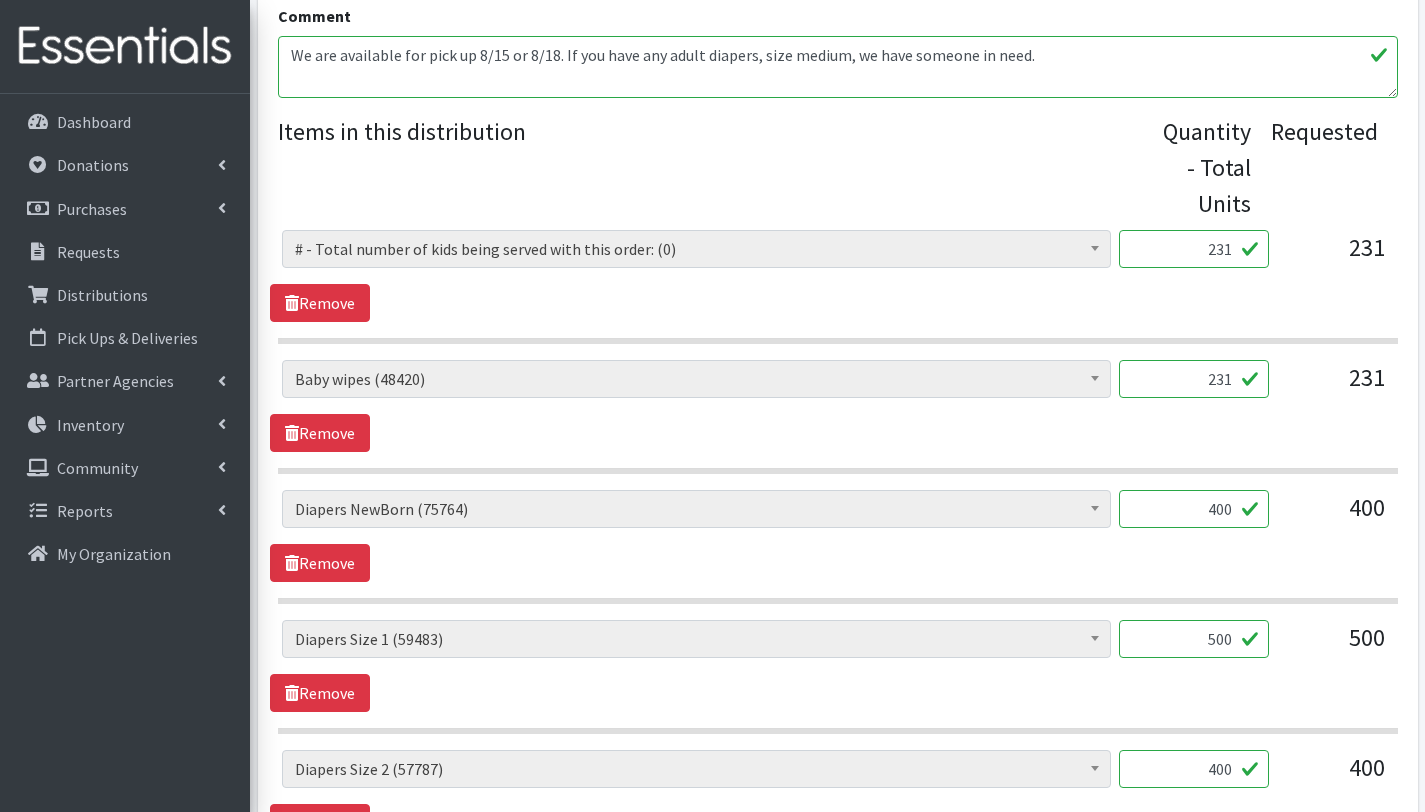 scroll, scrollTop: 776, scrollLeft: 0, axis: vertical 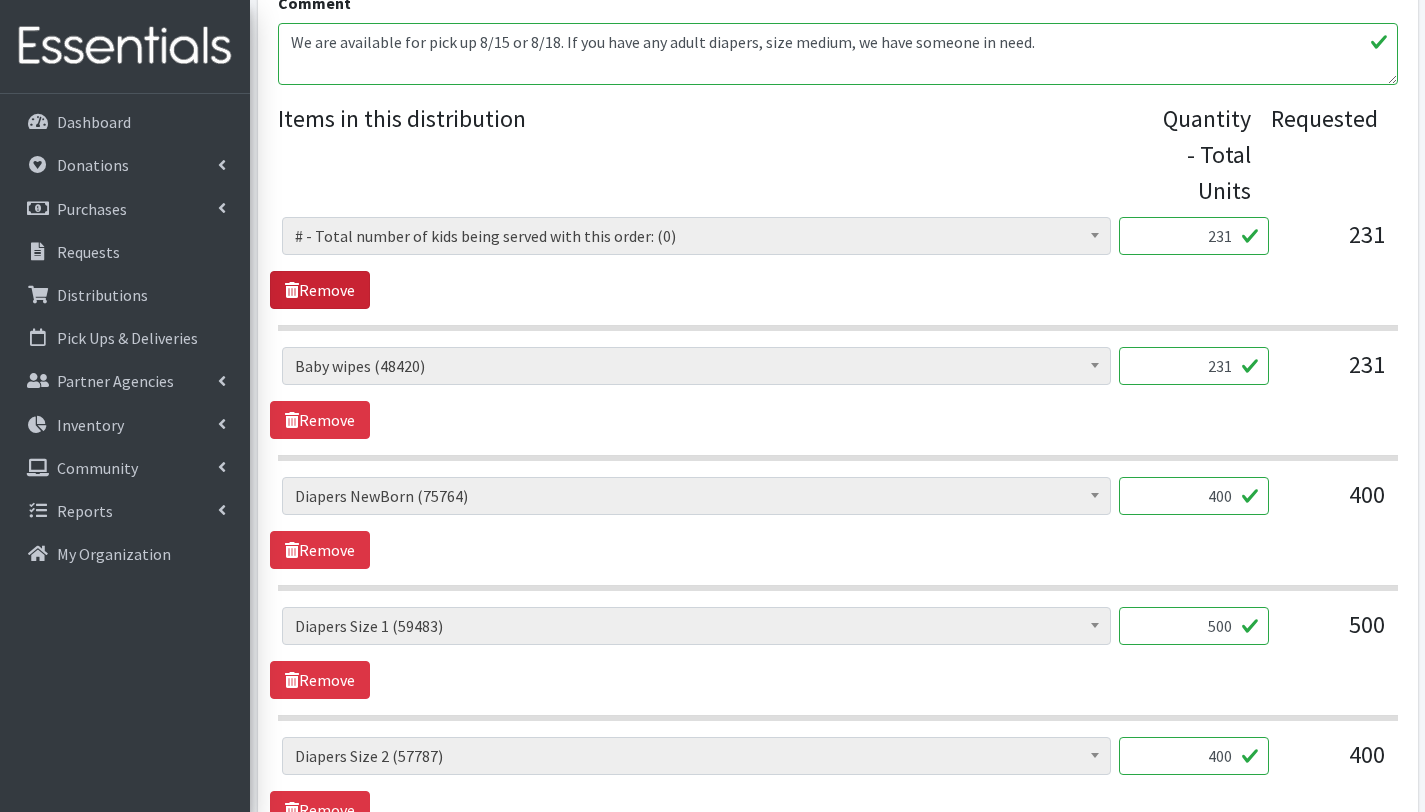 click on "Remove" at bounding box center (320, 290) 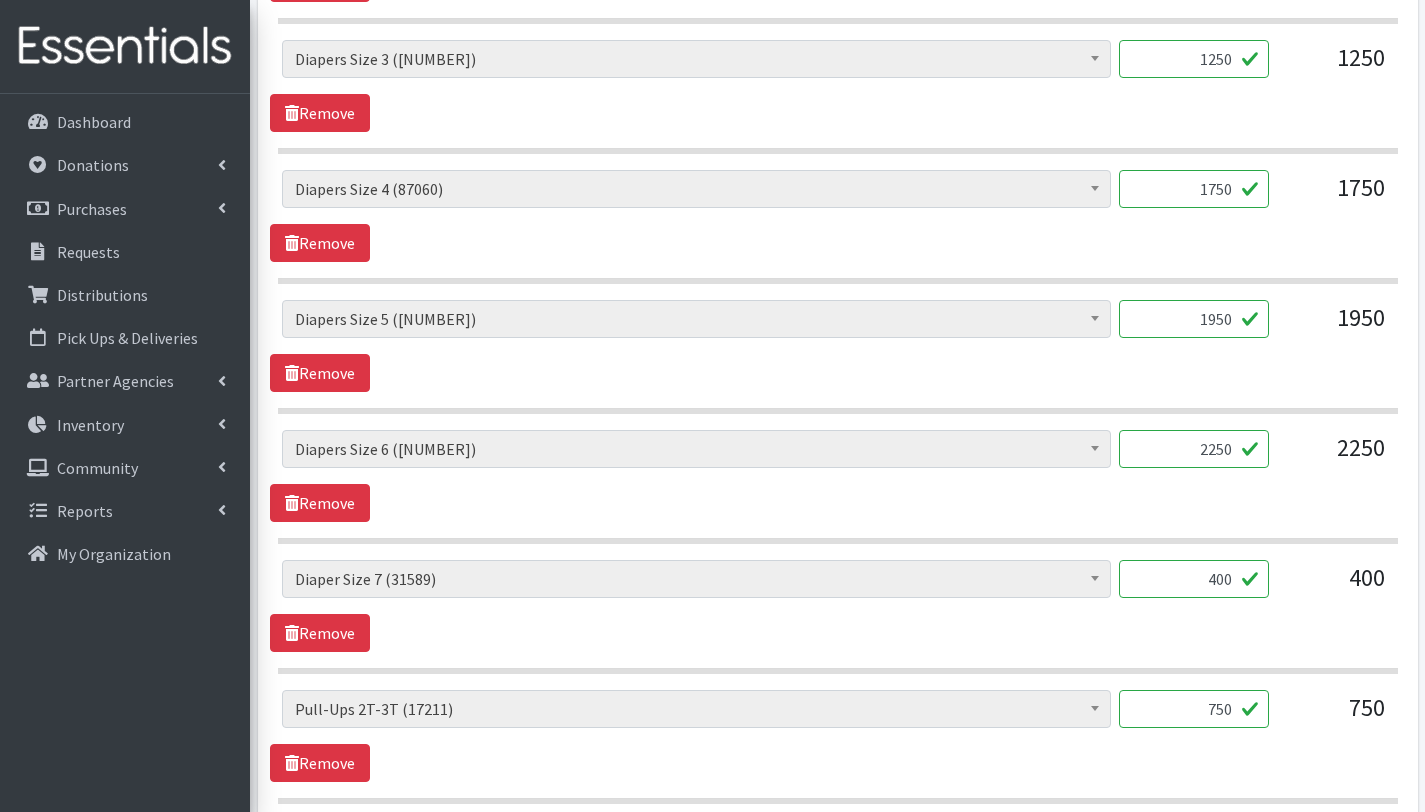 scroll, scrollTop: 1983, scrollLeft: 0, axis: vertical 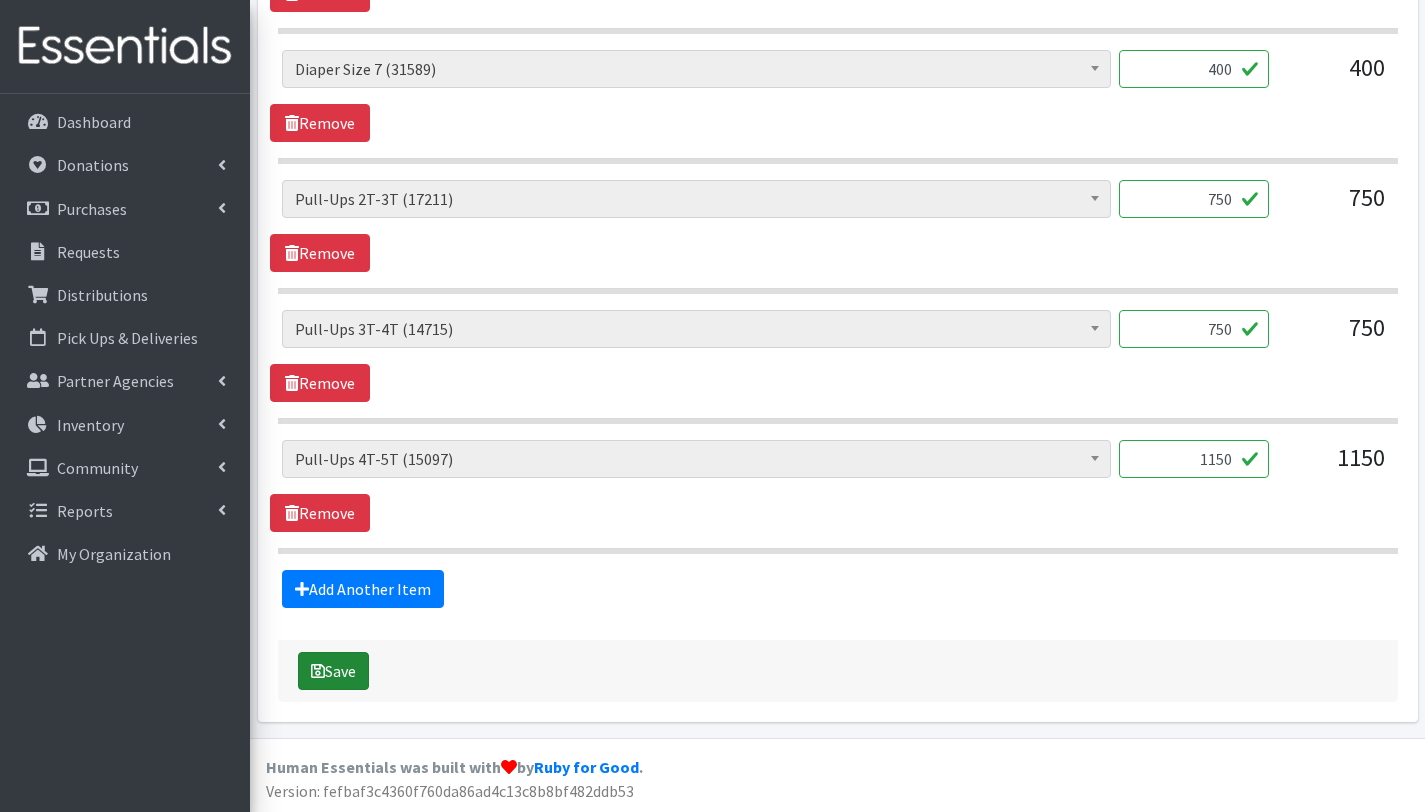 click on "Save" at bounding box center [333, 671] 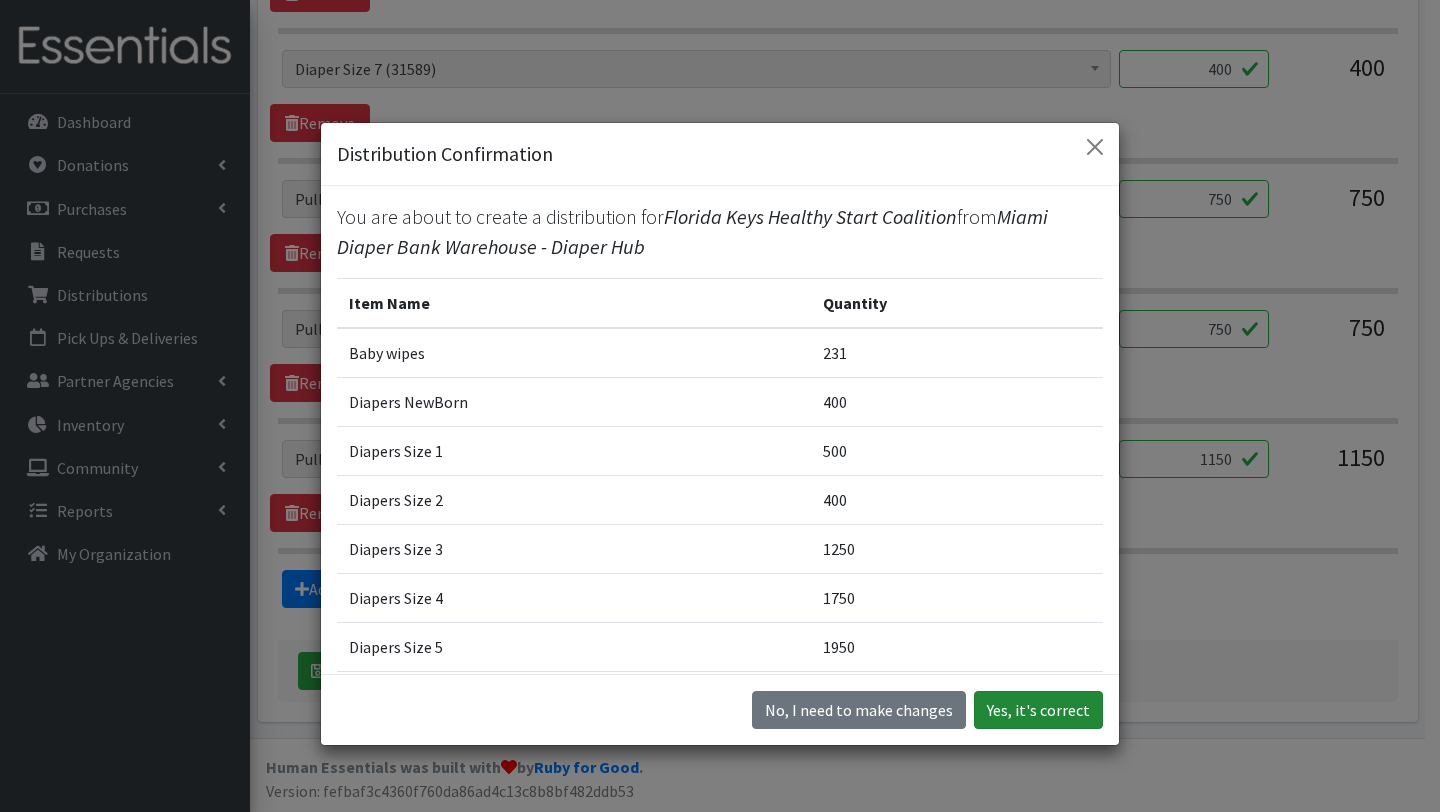 click on "Yes, it's correct" at bounding box center [1038, 710] 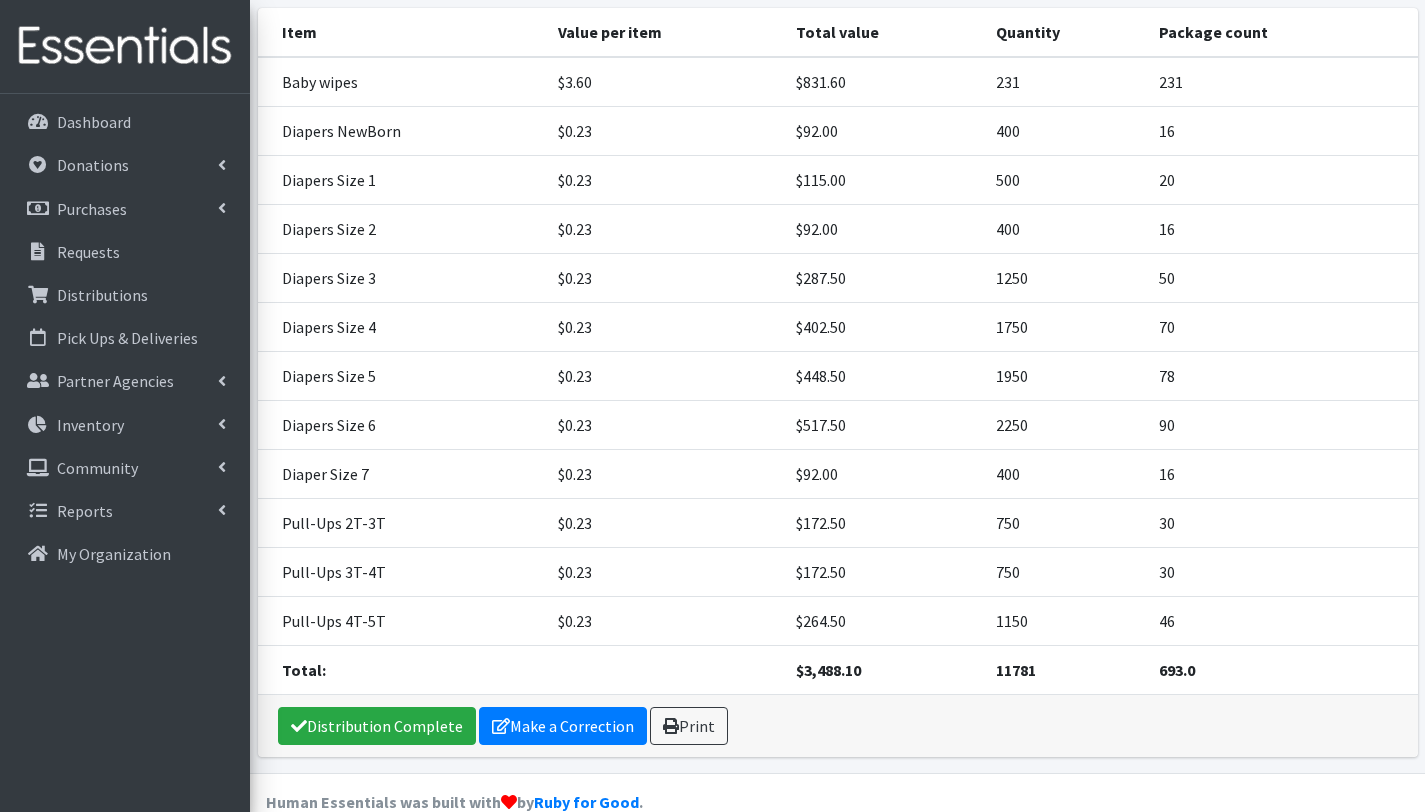 scroll, scrollTop: 449, scrollLeft: 0, axis: vertical 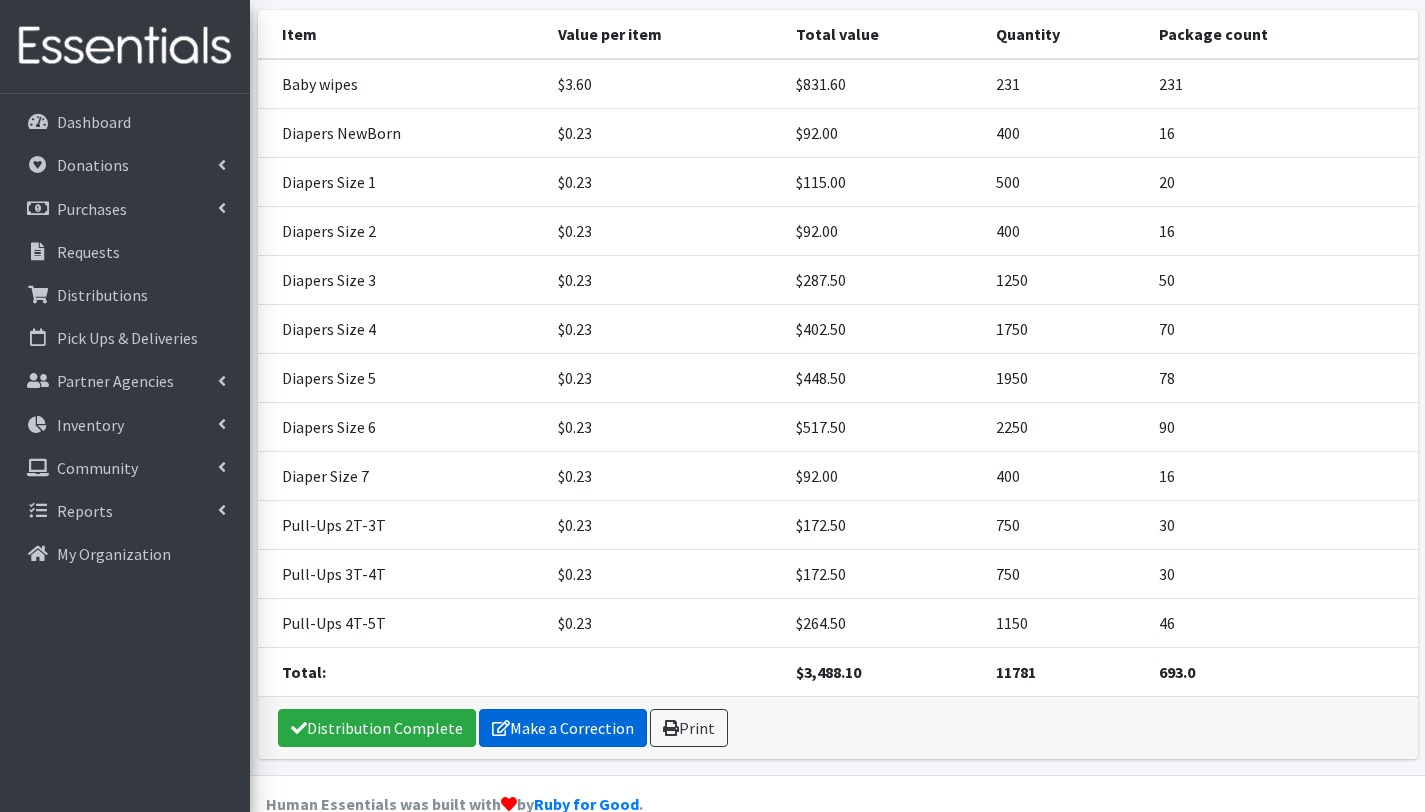 click on "Make a Correction" at bounding box center [563, 728] 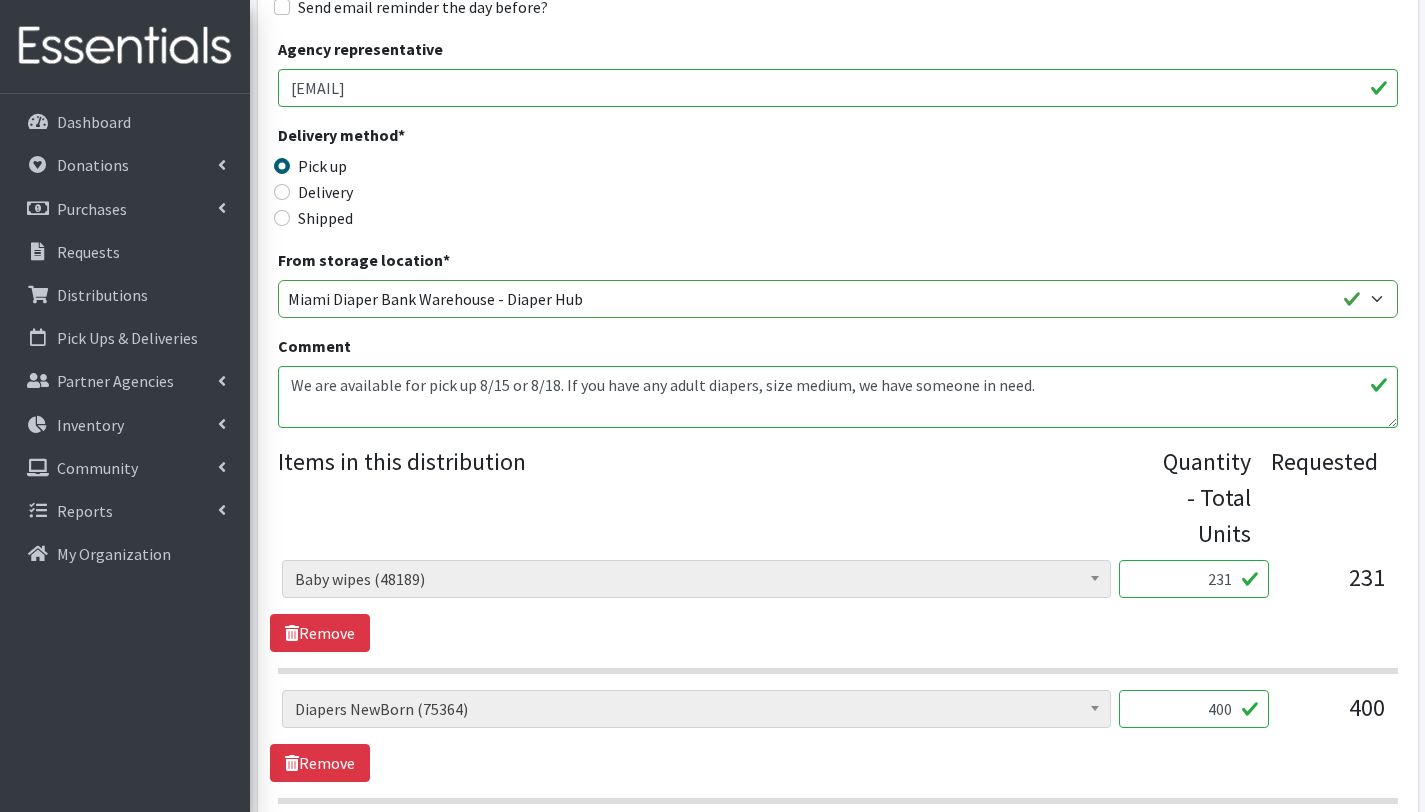 scroll, scrollTop: 362, scrollLeft: 0, axis: vertical 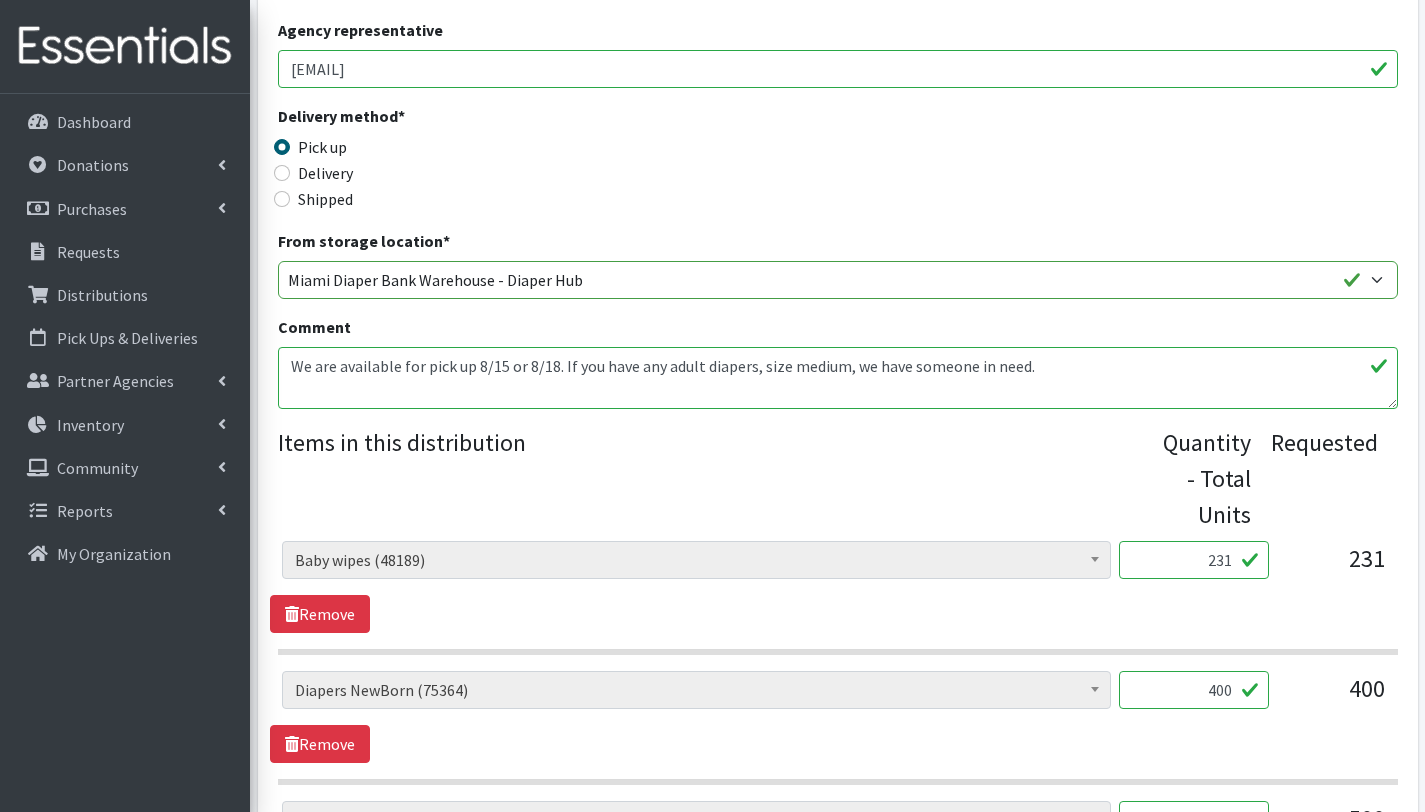 click on "We are available for pick up 8/15 or 8/18. If you have any adult diapers, size medium, we have someone in need." at bounding box center (838, 378) 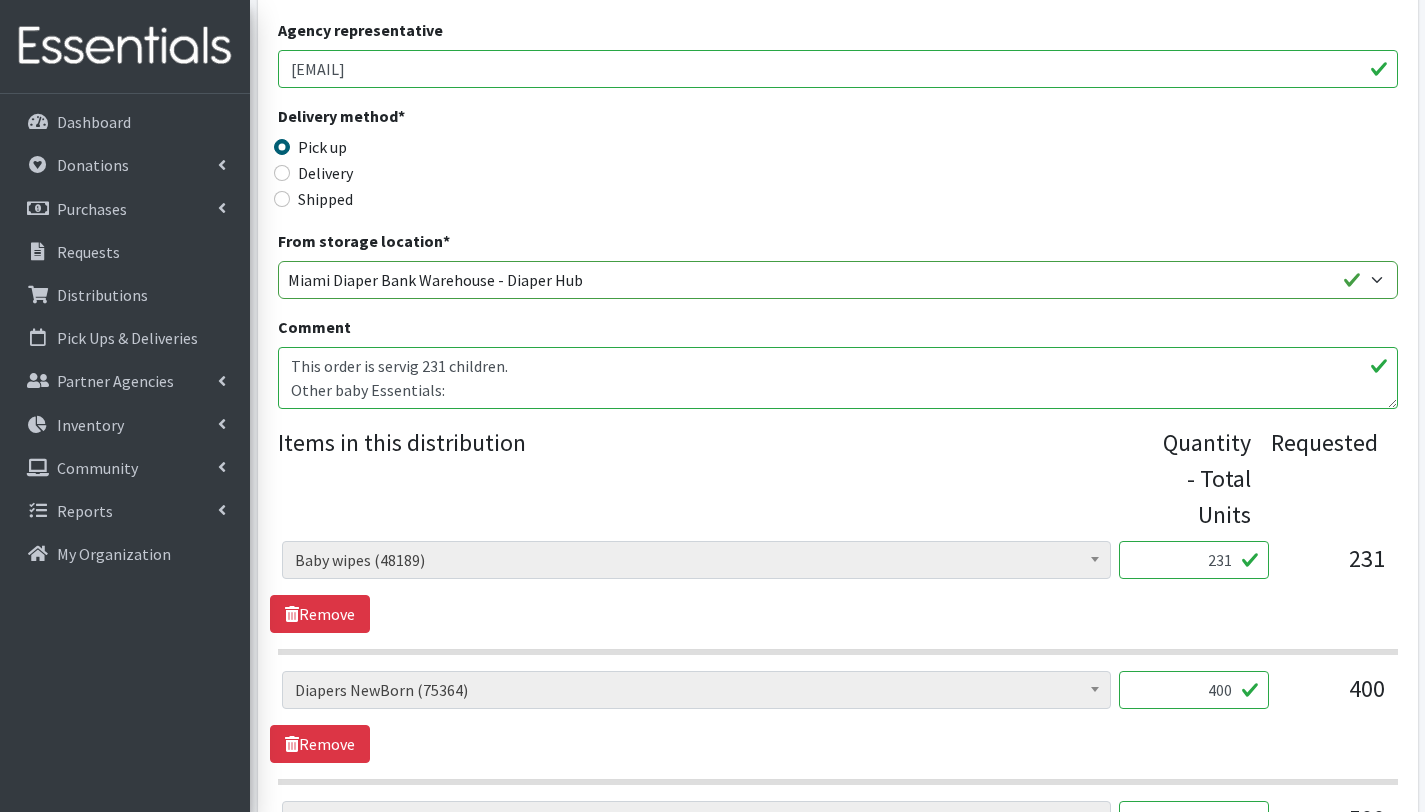 scroll, scrollTop: 16, scrollLeft: 0, axis: vertical 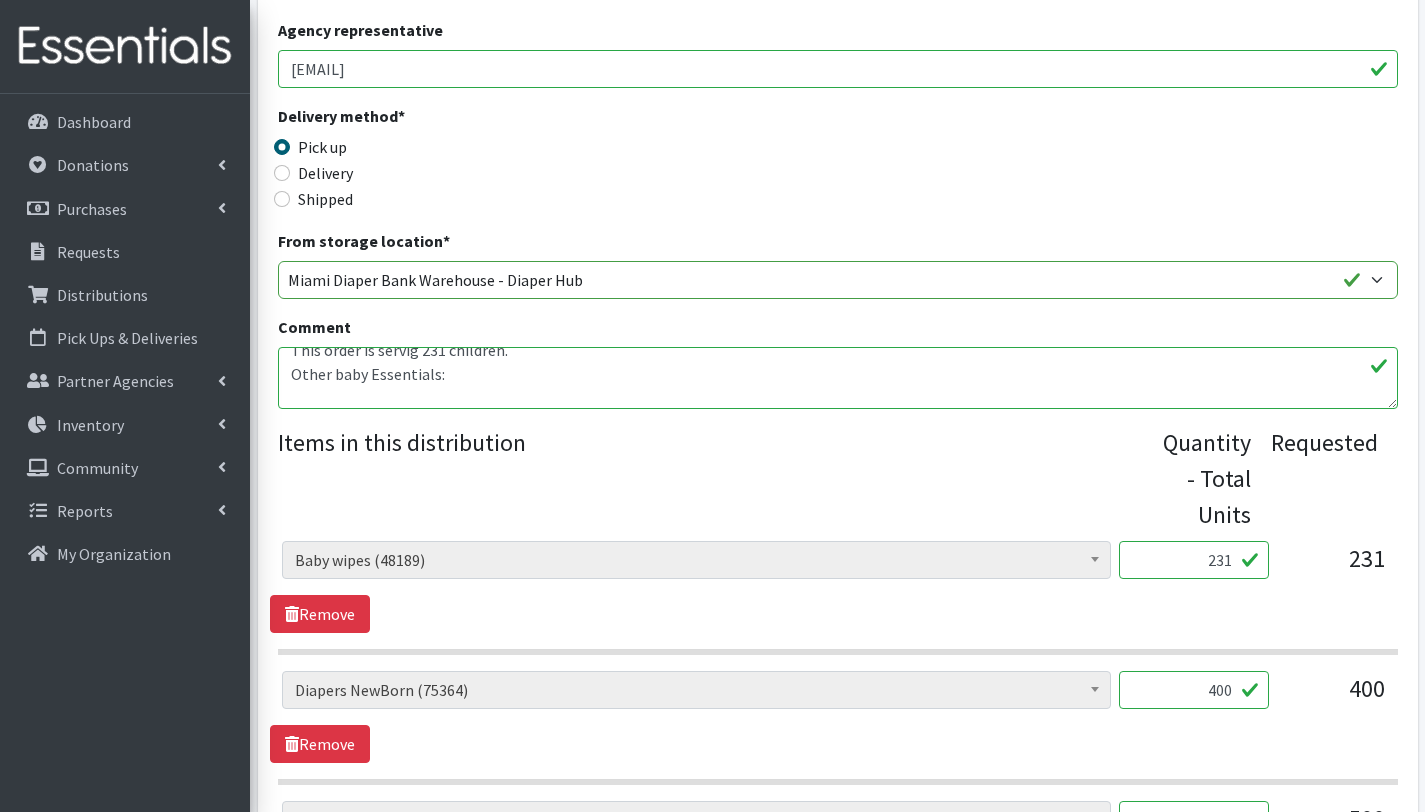 click on "We are available for pick up 8/15 or 8/18. If you have any adult diapers, size medium, we have someone in need." at bounding box center [838, 378] 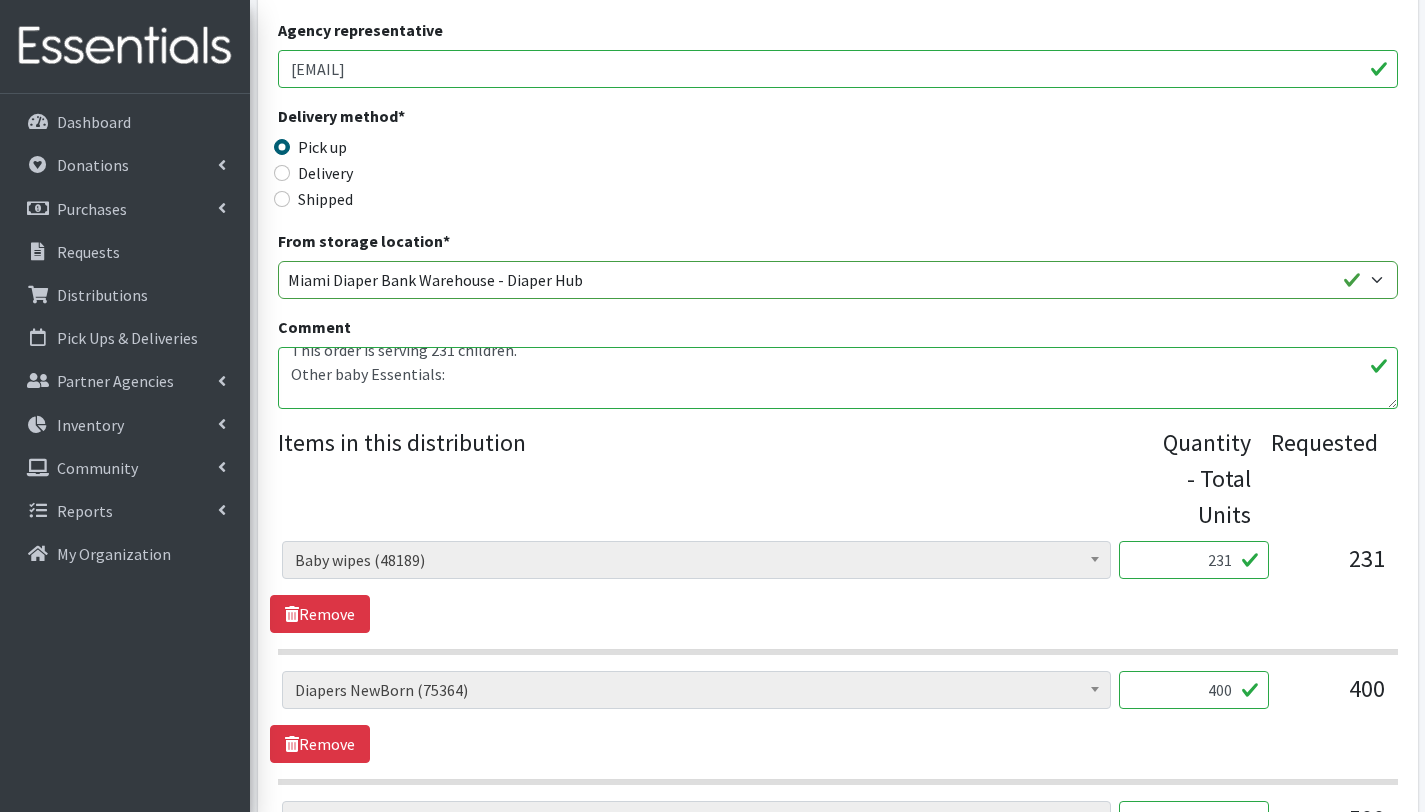 scroll, scrollTop: 8, scrollLeft: 0, axis: vertical 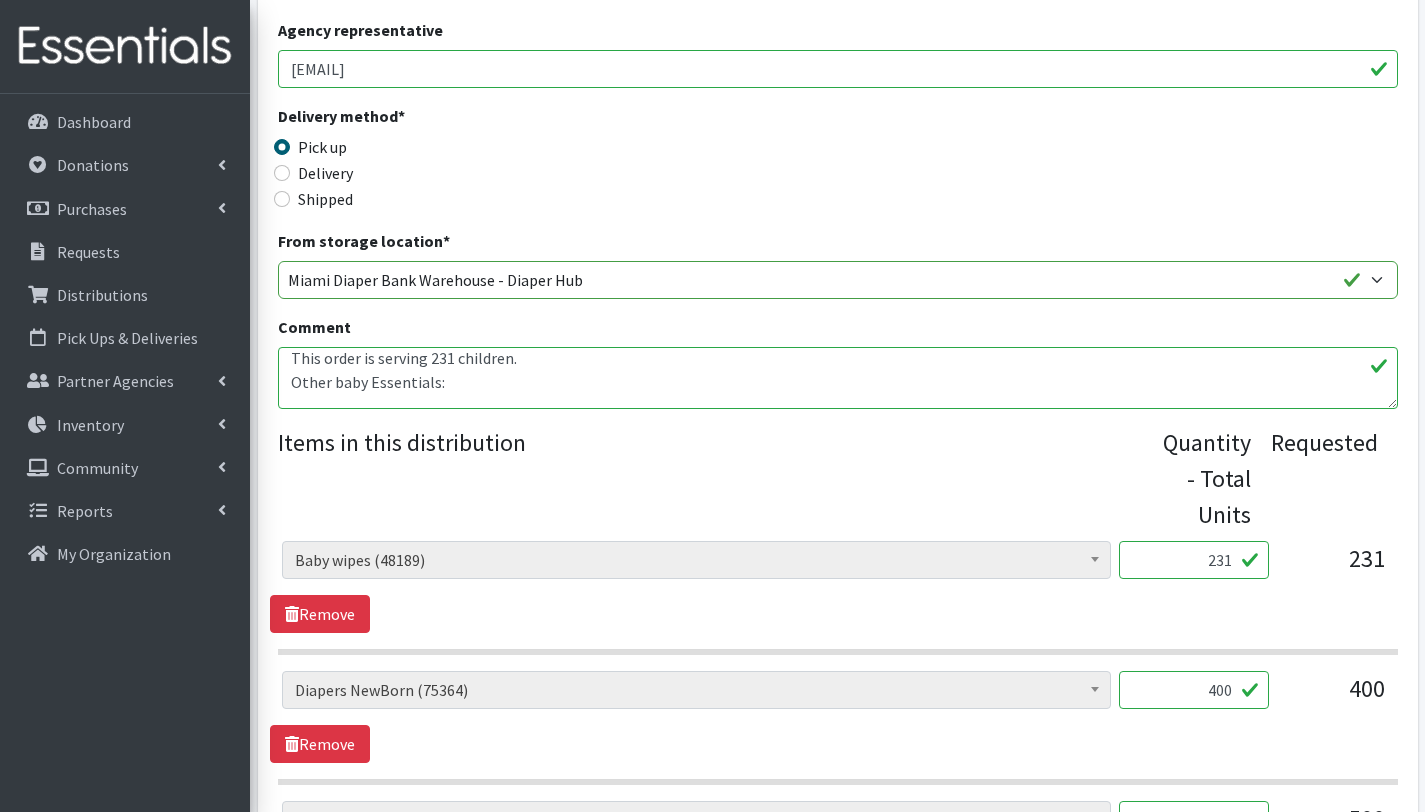 click on "We are available for pick up 8/15 or 8/18. If you have any adult diapers, size medium, we have someone in need." at bounding box center (838, 378) 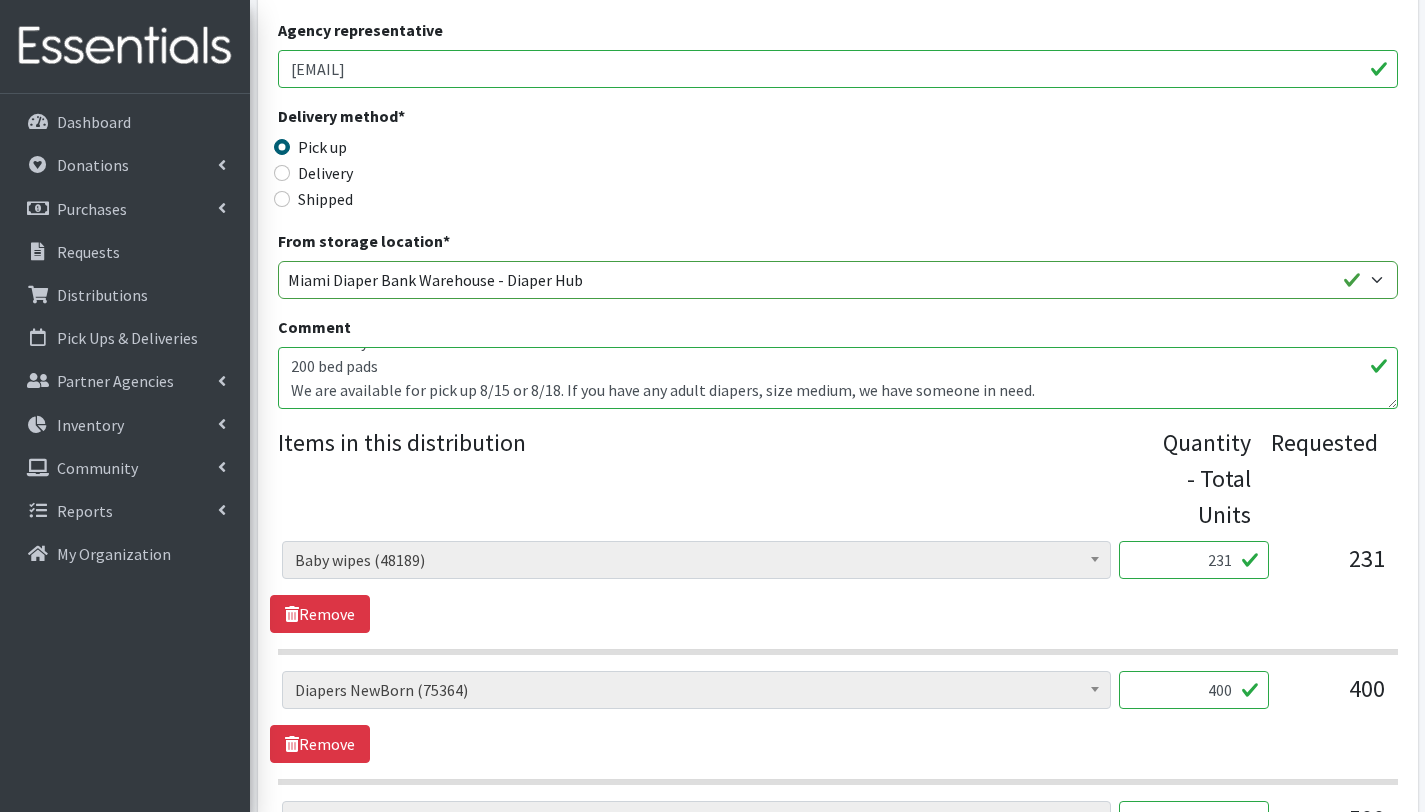 scroll, scrollTop: 72, scrollLeft: 0, axis: vertical 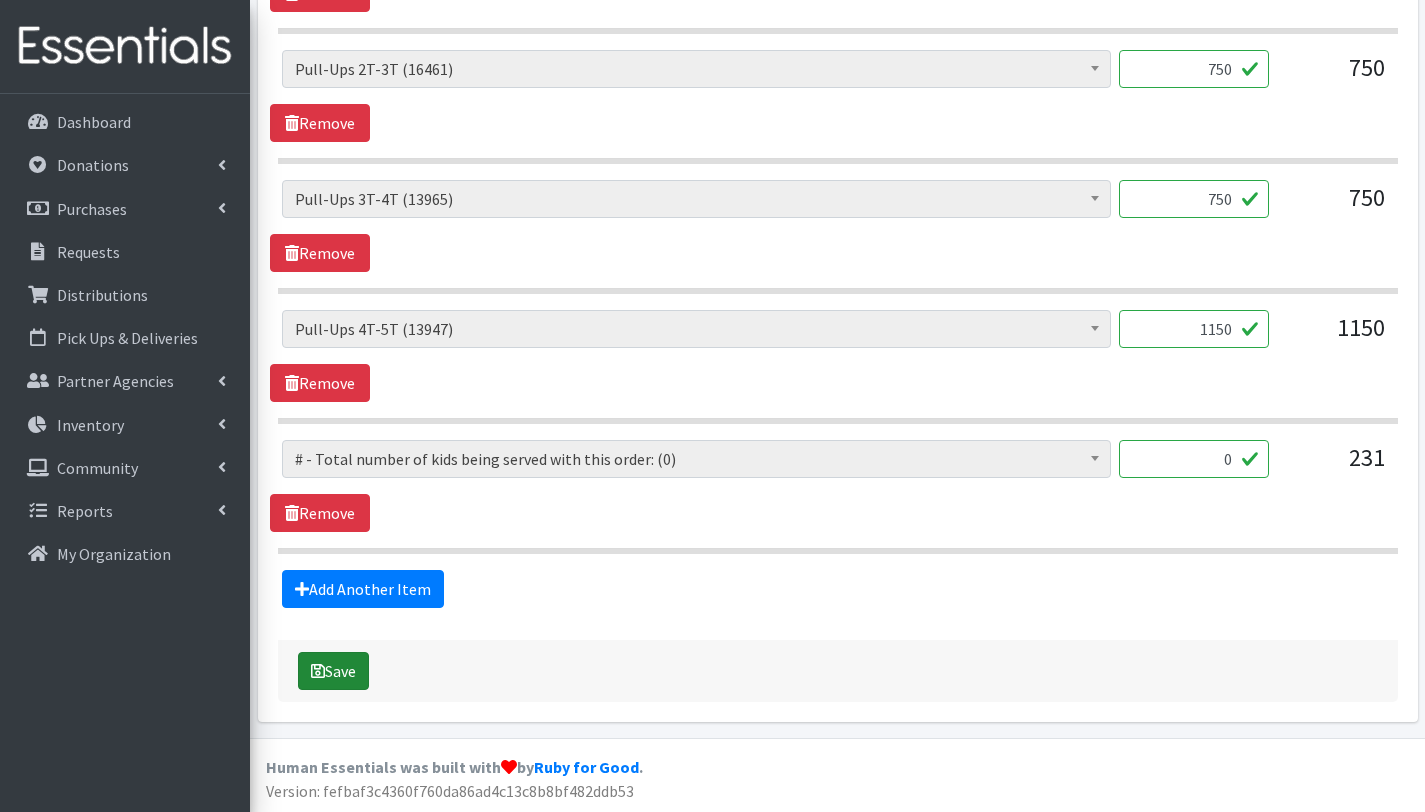 type on "This order is serving 231 children.
Other baby Essentials:
200 bed pads
***If you have any adult diapers, size medium, we have someone in need." 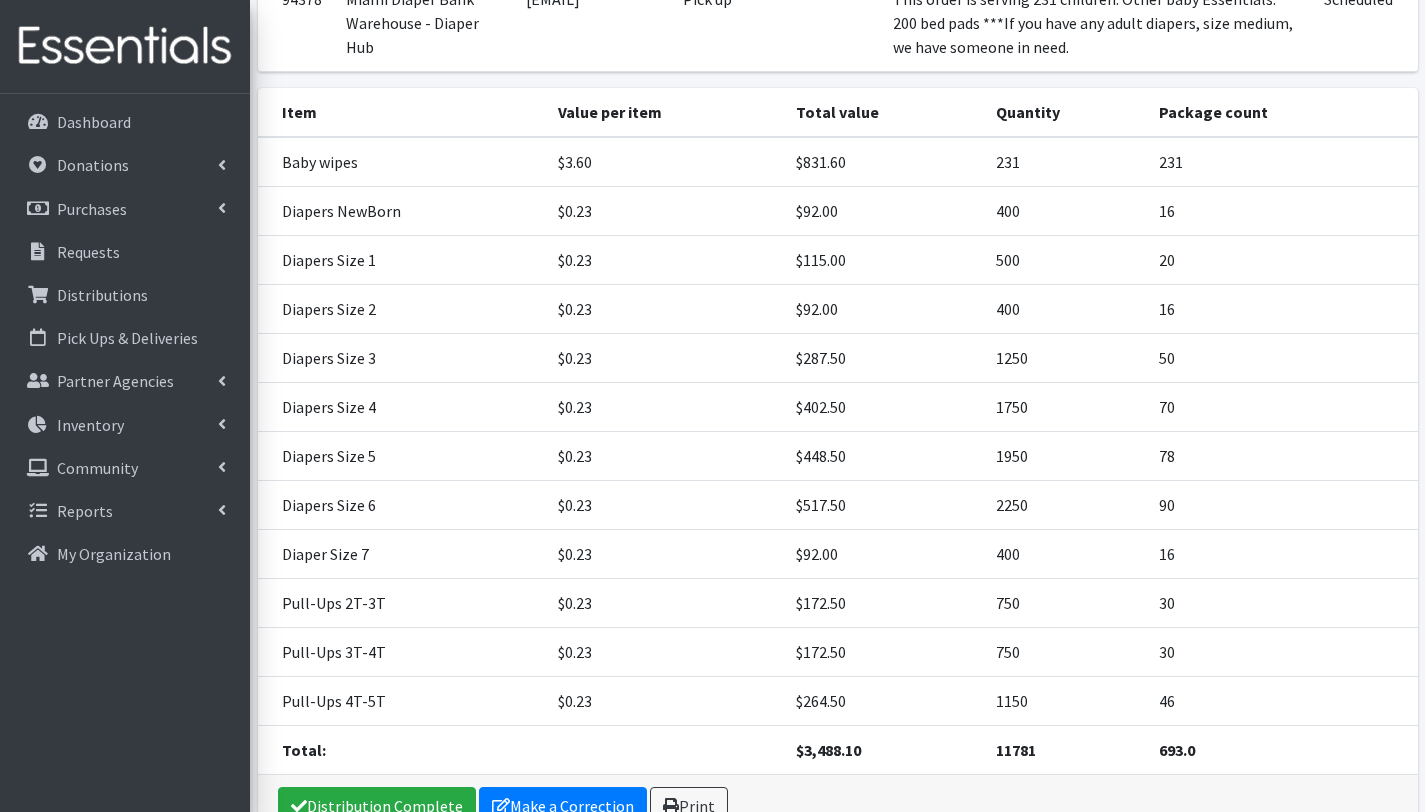 scroll, scrollTop: 511, scrollLeft: 0, axis: vertical 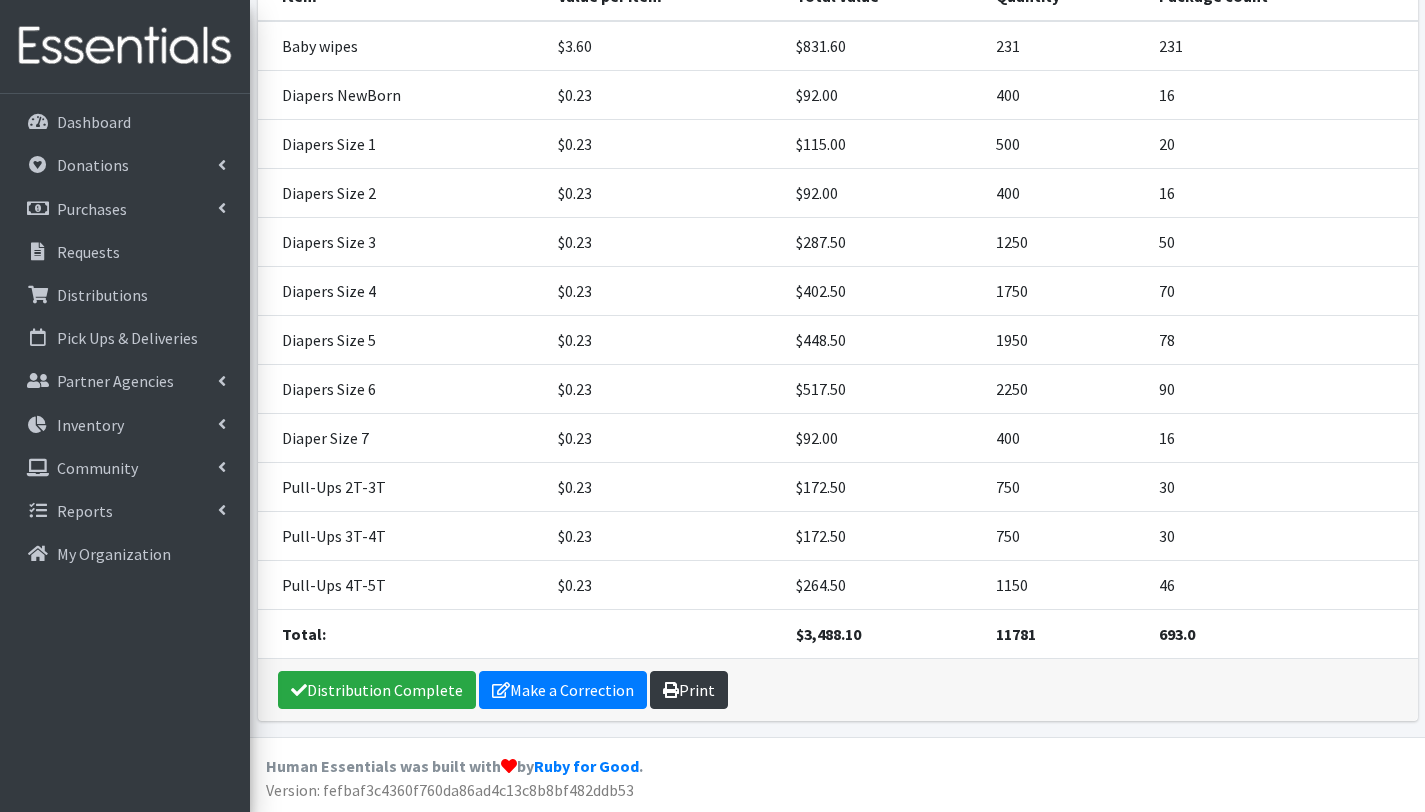 click on "Print" at bounding box center (689, 690) 